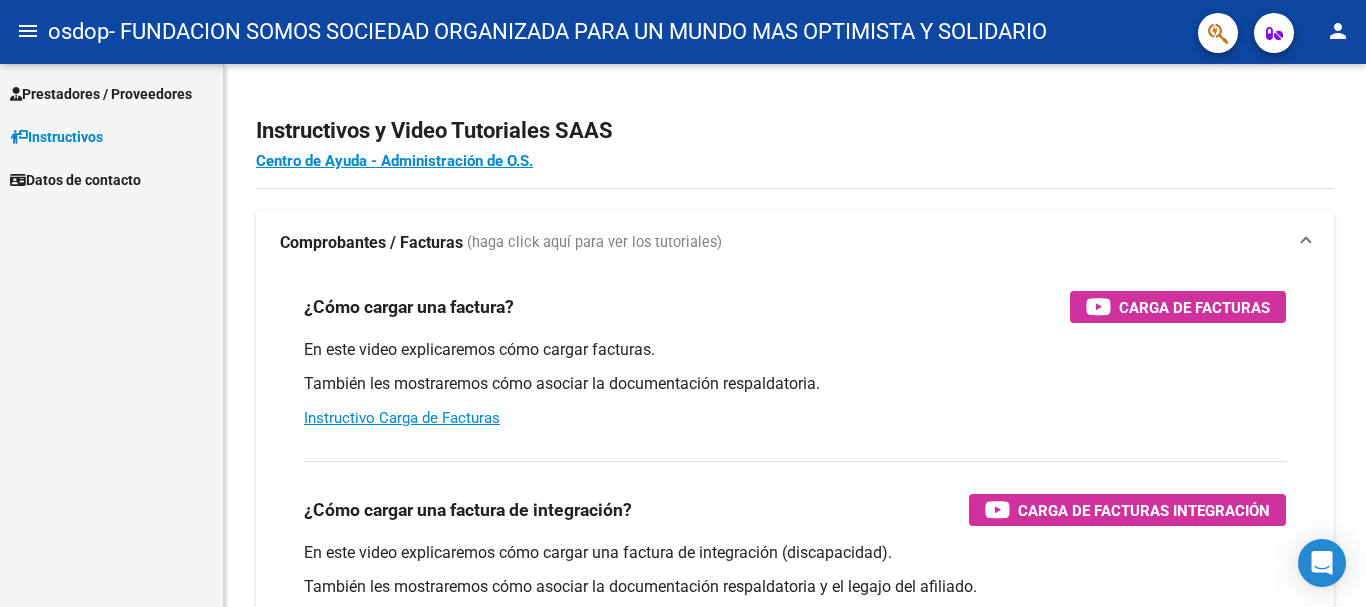 scroll, scrollTop: 0, scrollLeft: 0, axis: both 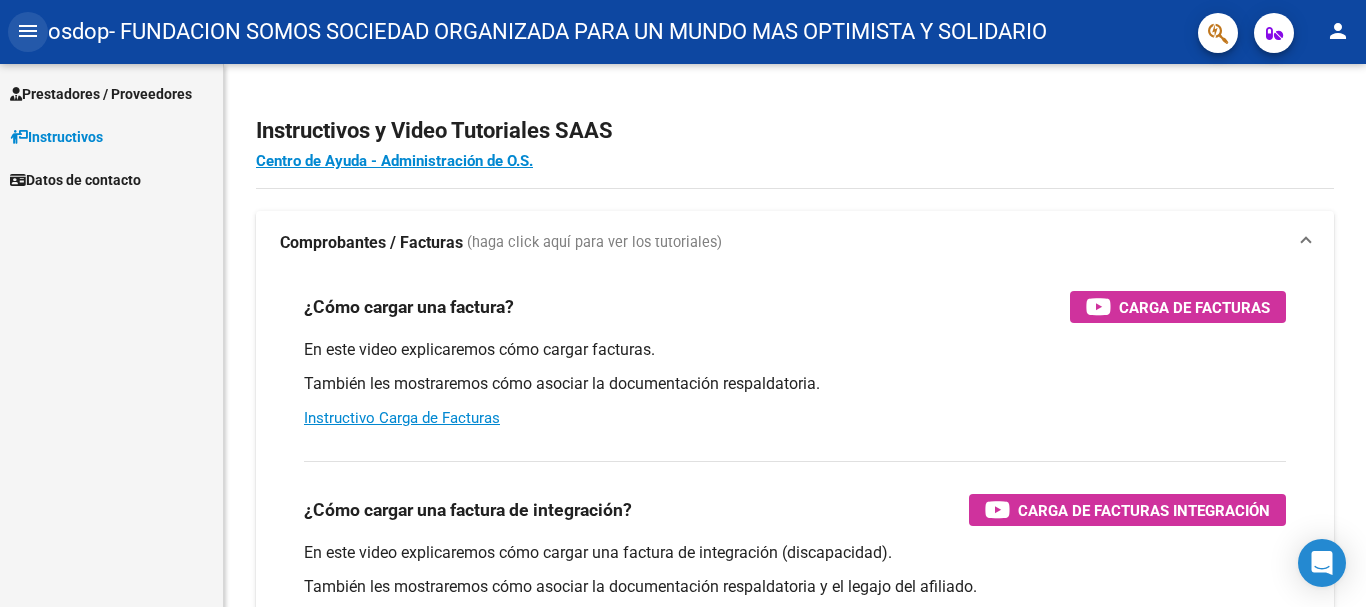 click on "menu" 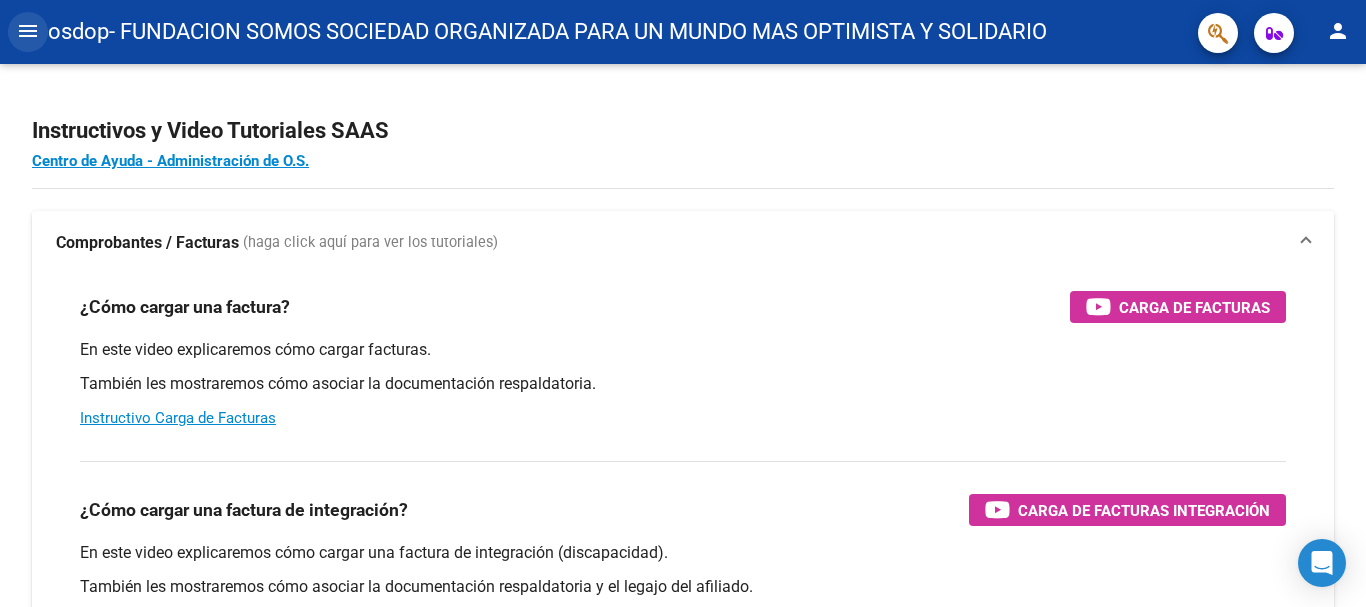 click on "menu" 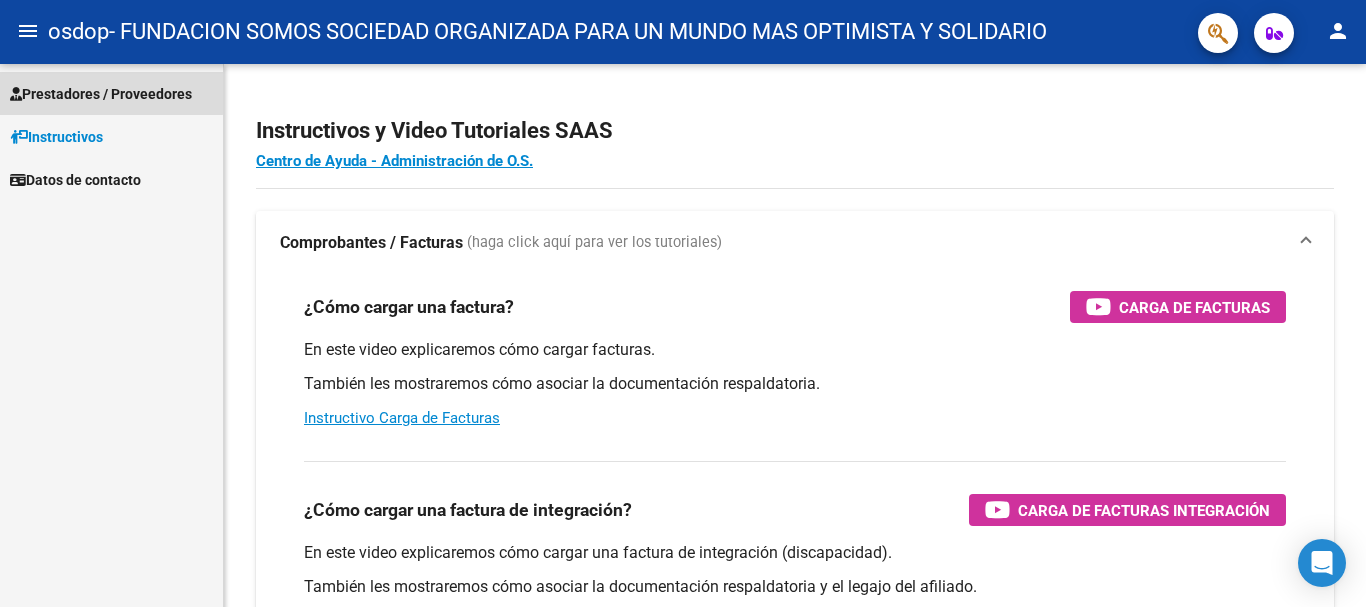 click on "Prestadores / Proveedores" at bounding box center (101, 94) 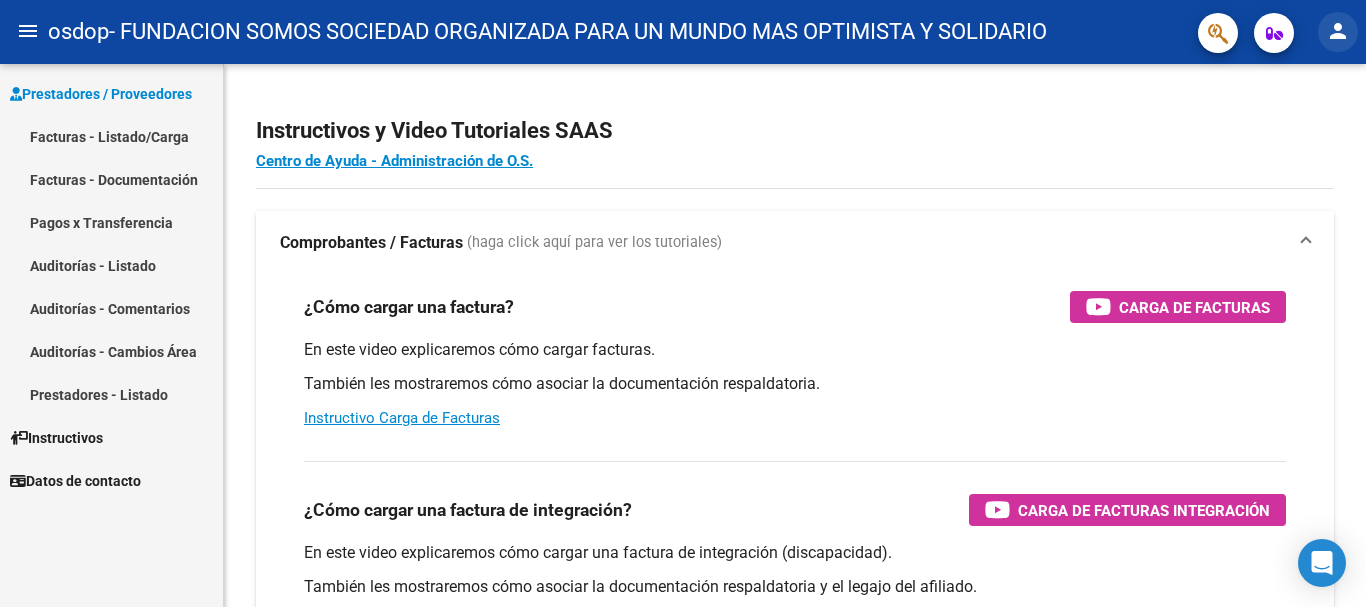 click on "person" 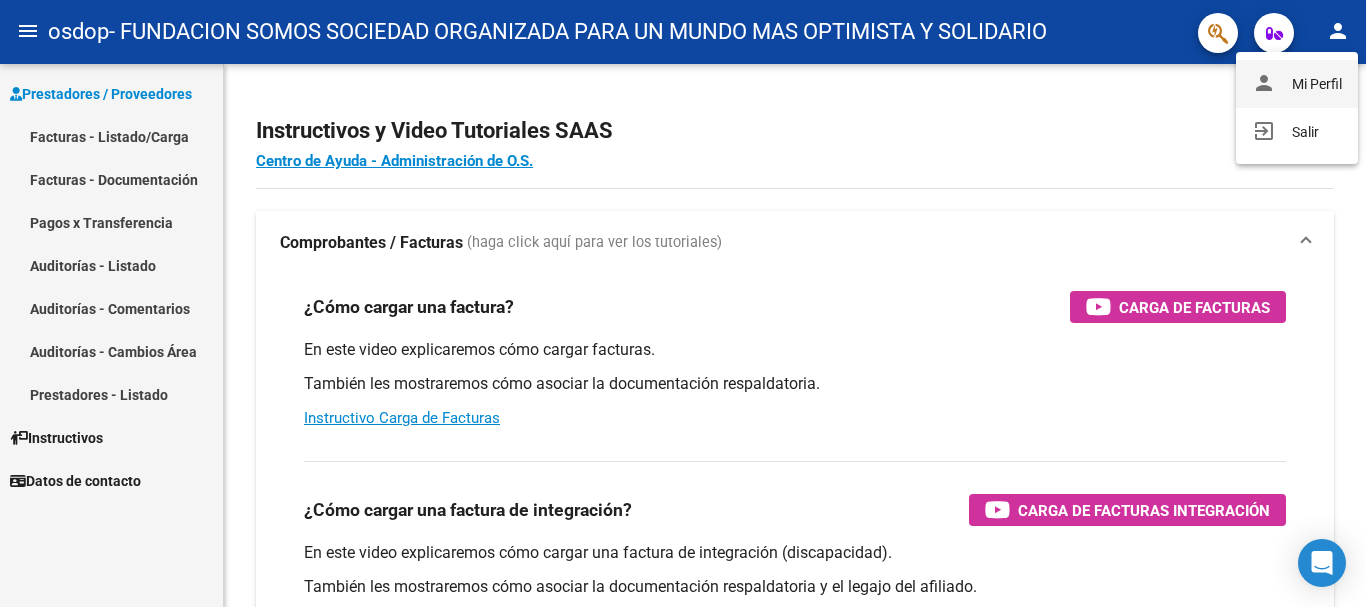 click on "person  Mi Perfil" at bounding box center (1297, 84) 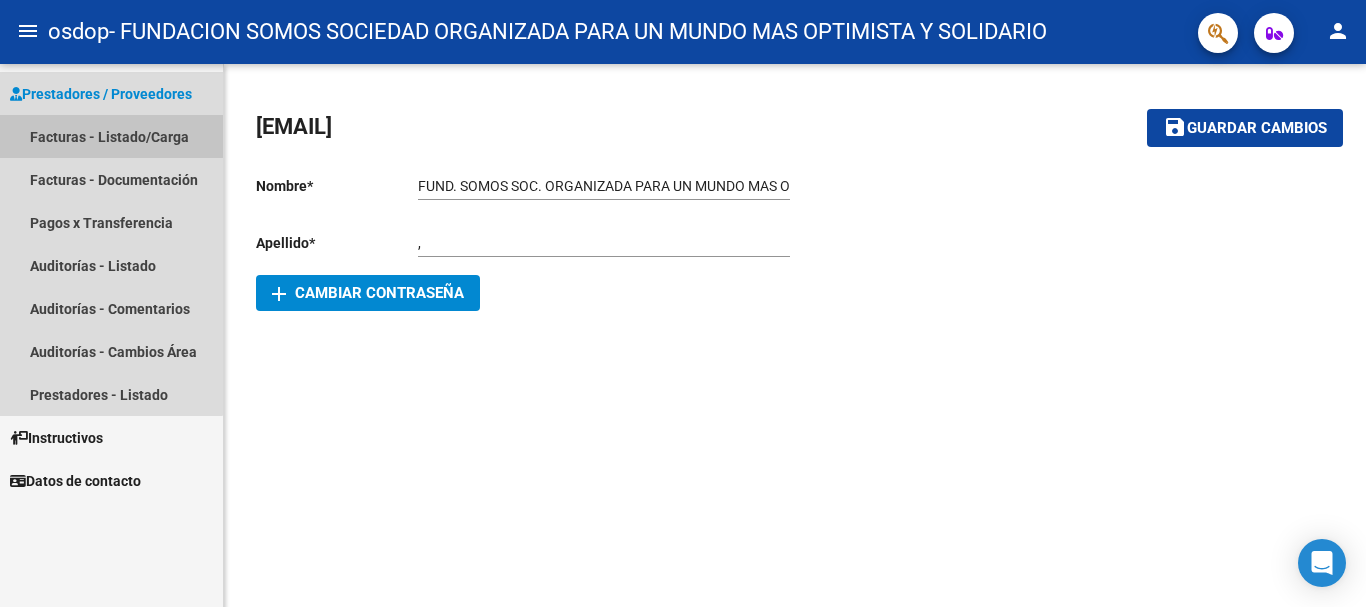 click on "Facturas - Listado/Carga" at bounding box center (111, 136) 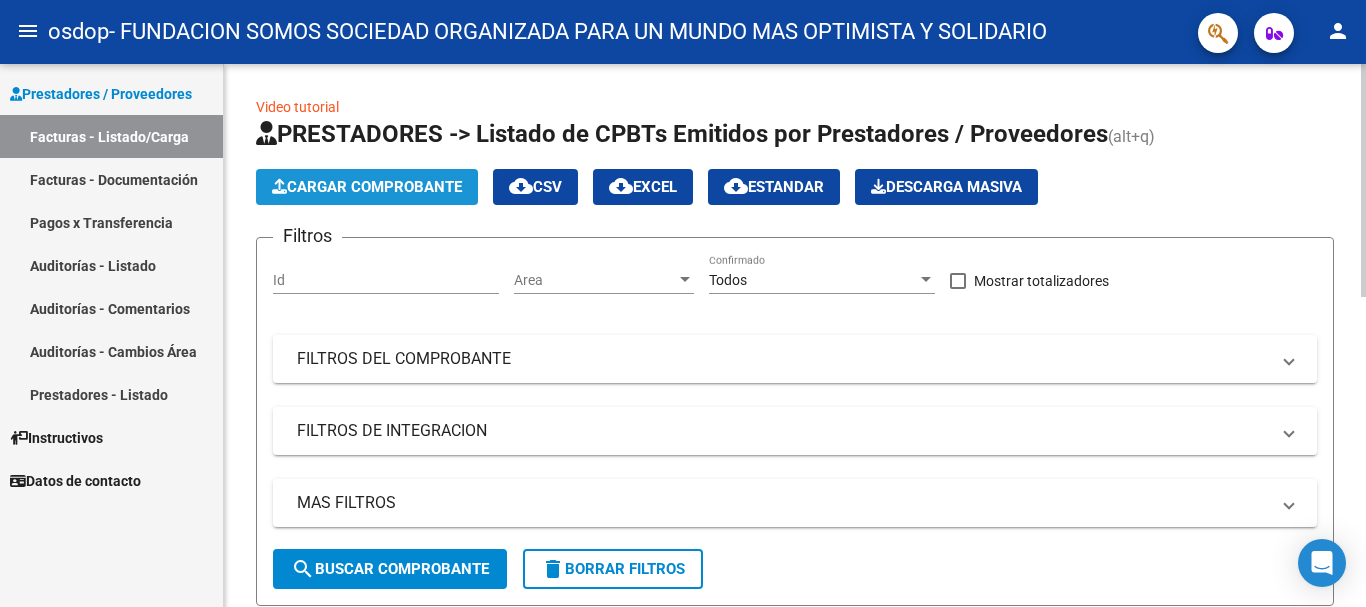 click on "Cargar Comprobante" 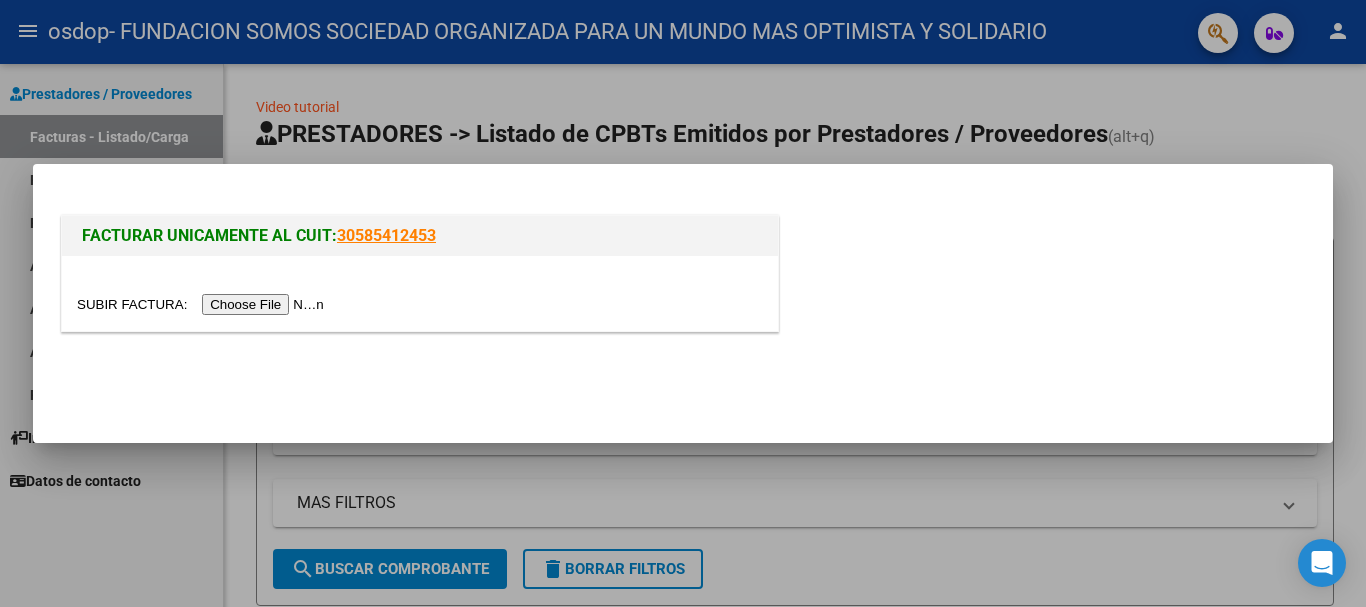 click at bounding box center [203, 304] 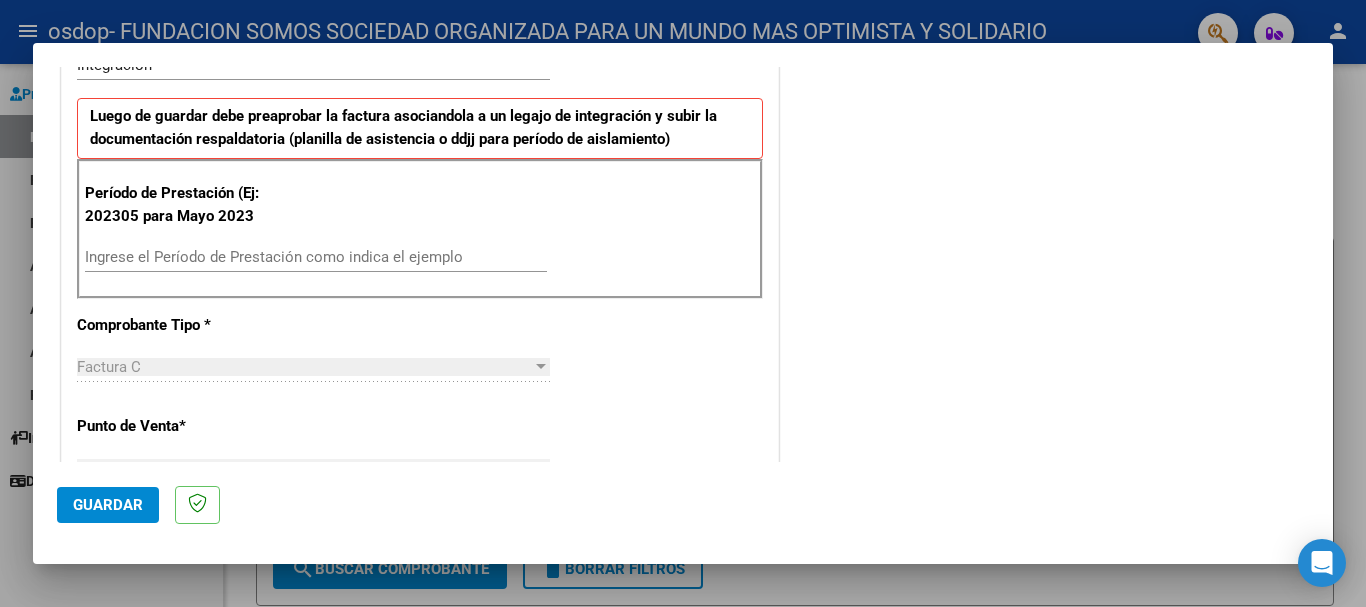 scroll, scrollTop: 498, scrollLeft: 0, axis: vertical 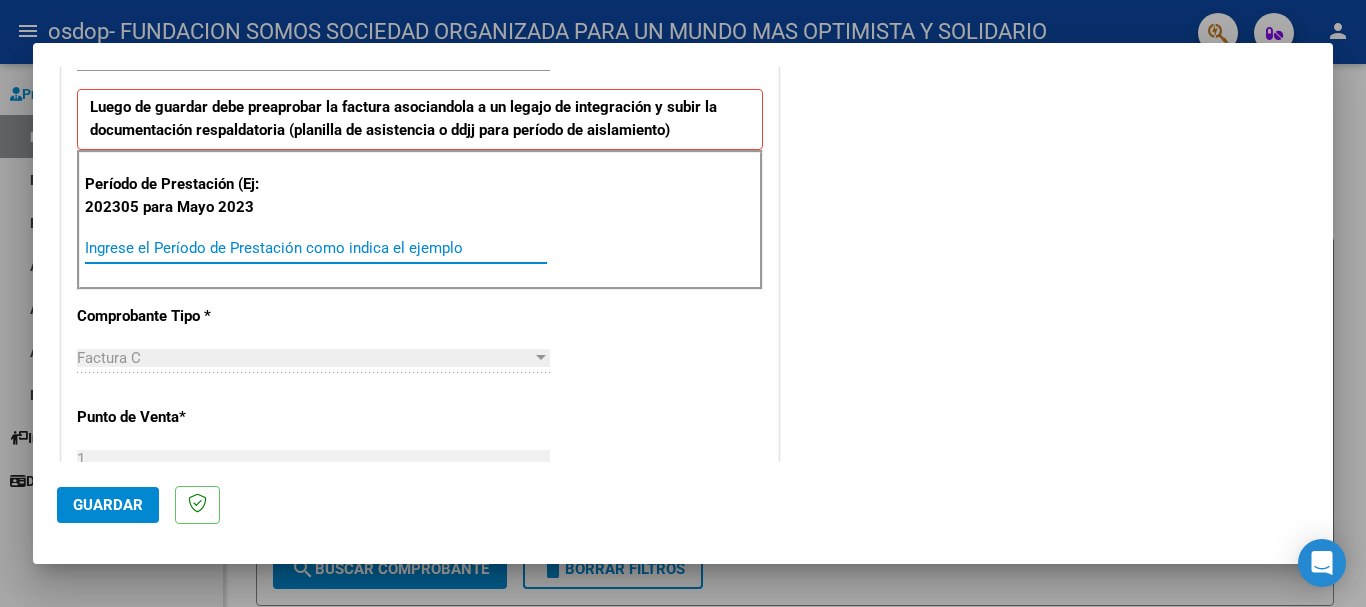 click on "Ingrese el Período de Prestación como indica el ejemplo" at bounding box center (316, 248) 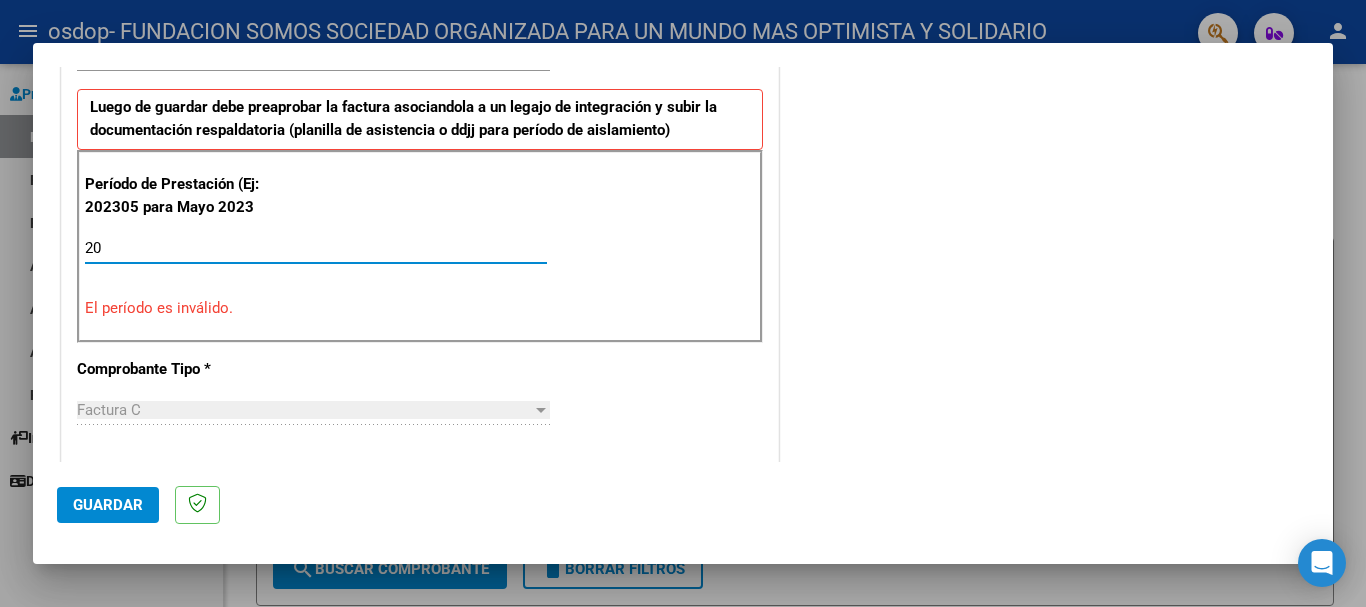 type on "2" 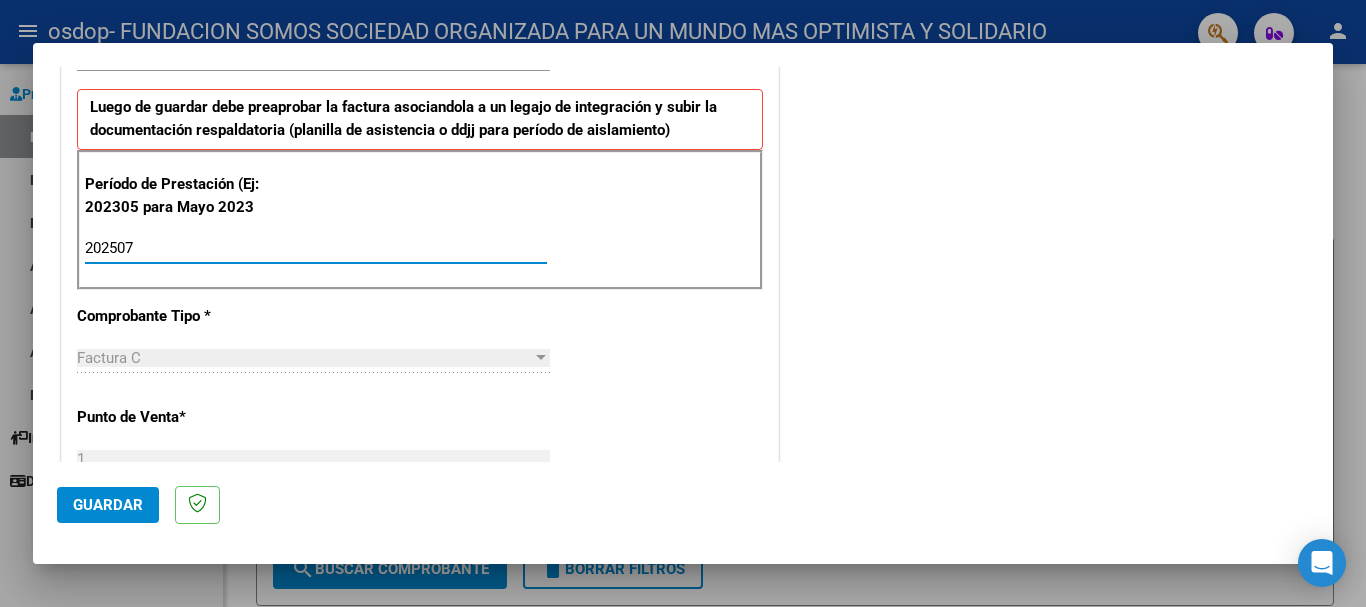 type on "202507" 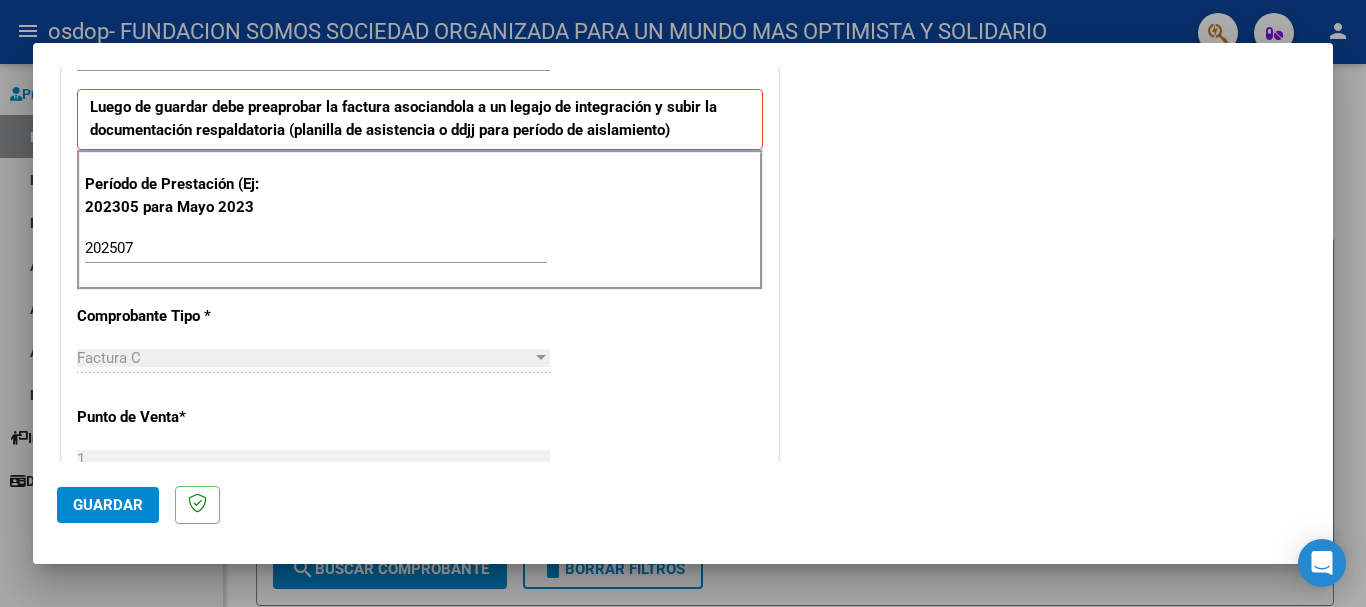 click on "Factura C" at bounding box center [304, 358] 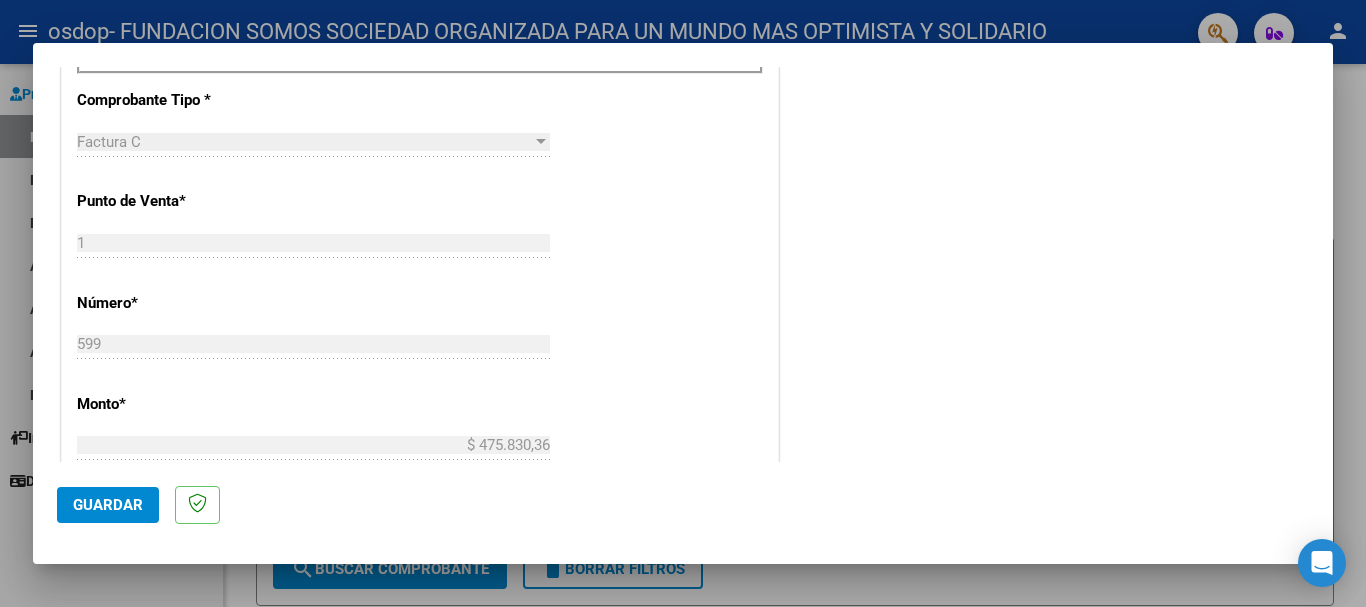 scroll, scrollTop: 738, scrollLeft: 0, axis: vertical 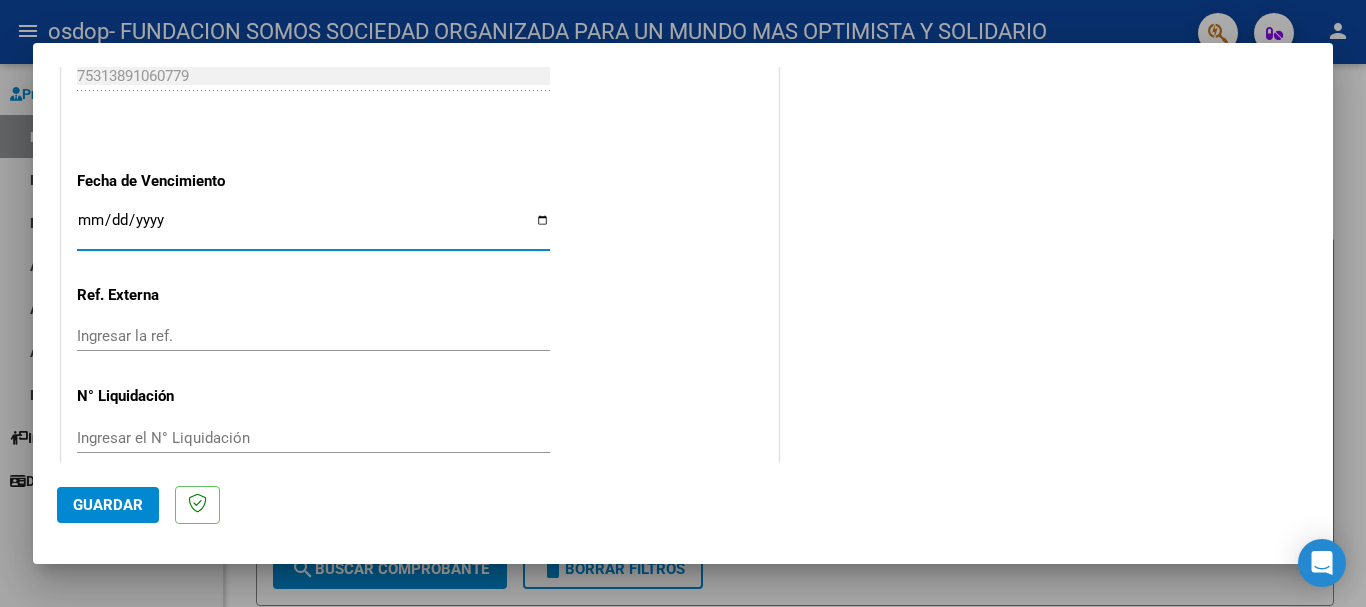 click on "Ingresar la fecha" at bounding box center [313, 228] 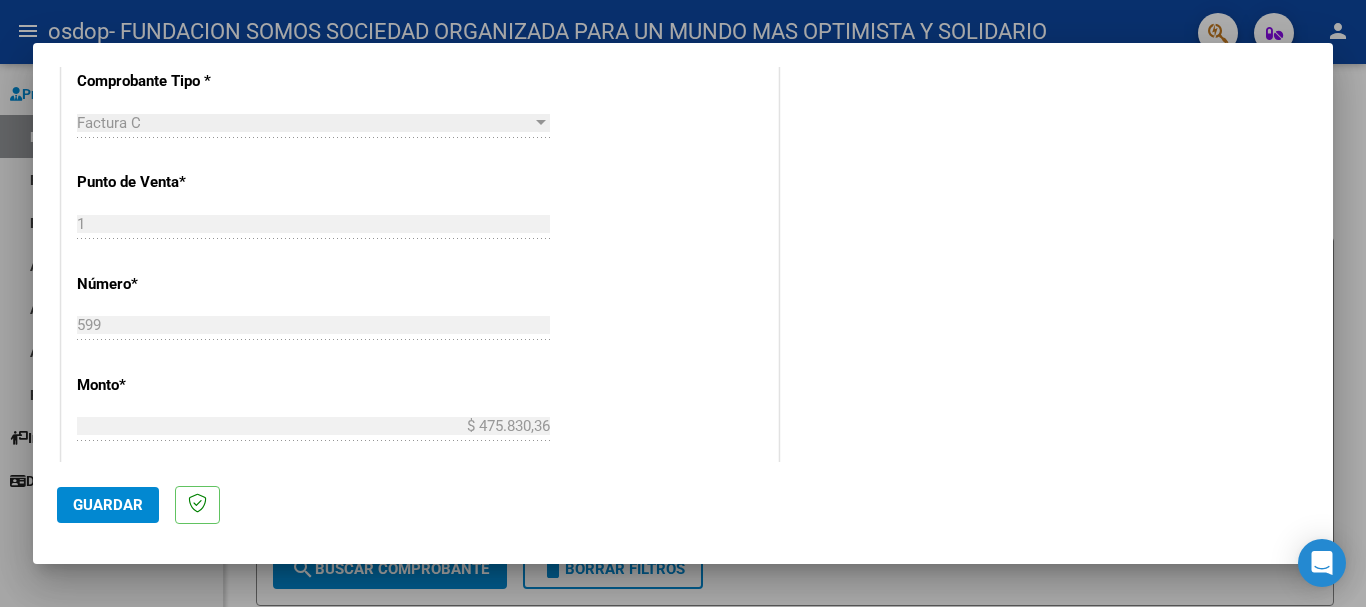 scroll, scrollTop: 723, scrollLeft: 0, axis: vertical 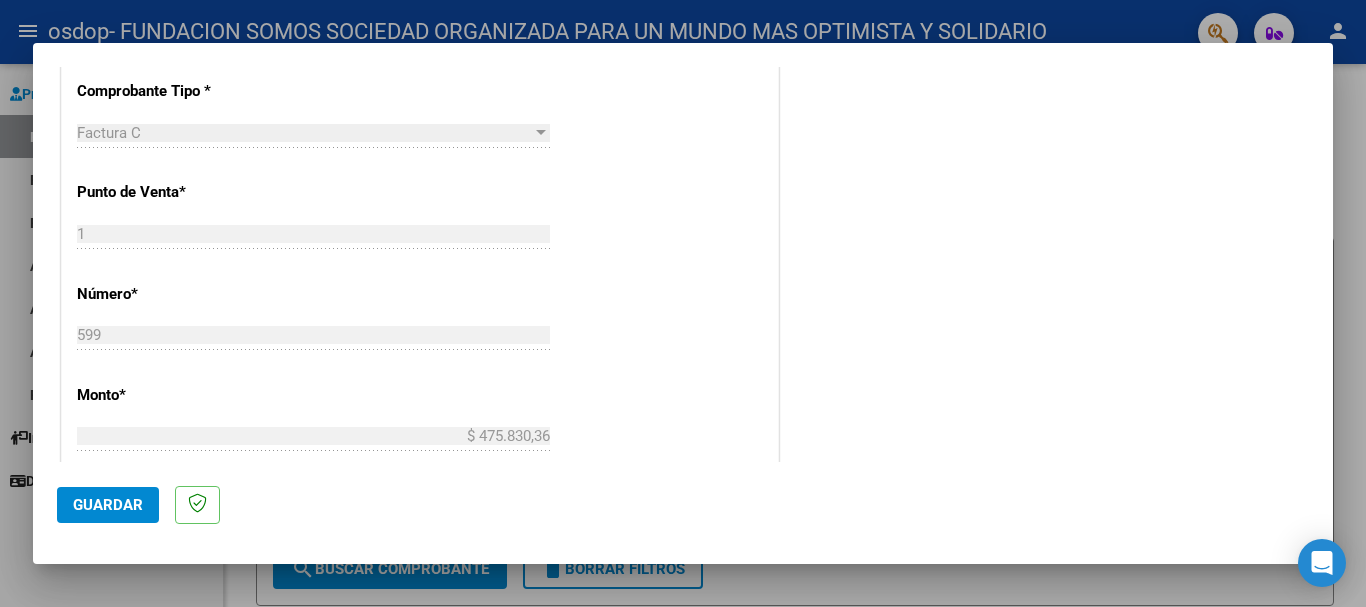 click at bounding box center (541, 132) 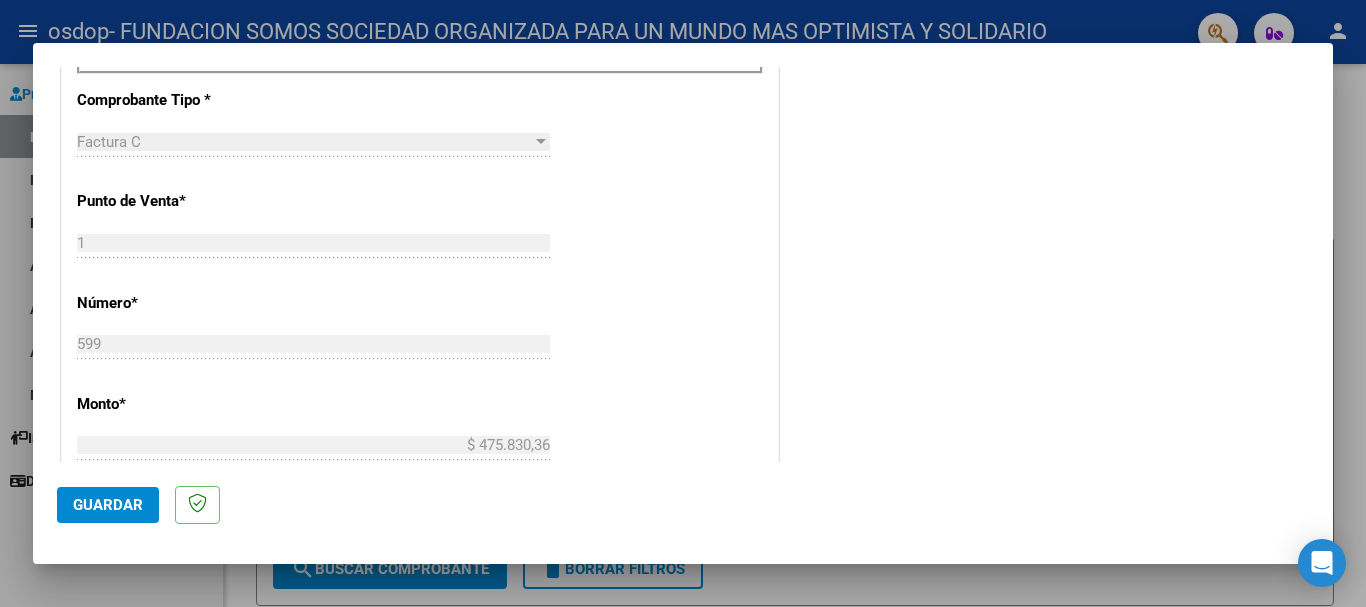 scroll, scrollTop: 743, scrollLeft: 0, axis: vertical 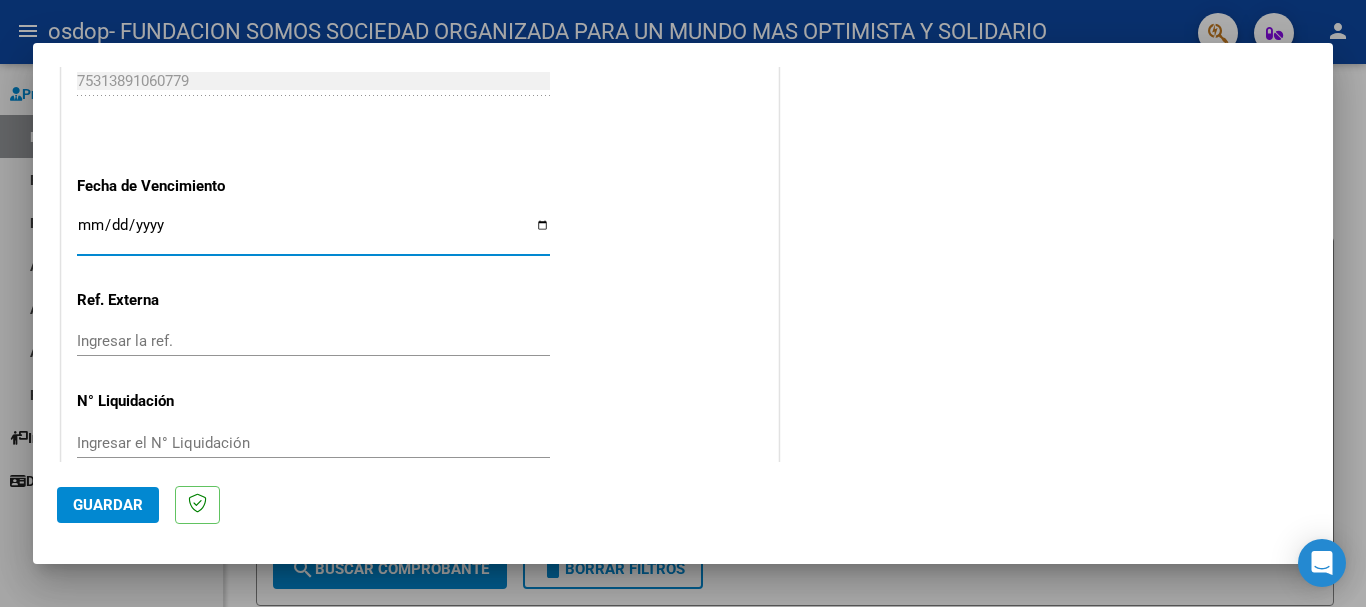 click on "Ingresar la fecha" at bounding box center [313, 233] 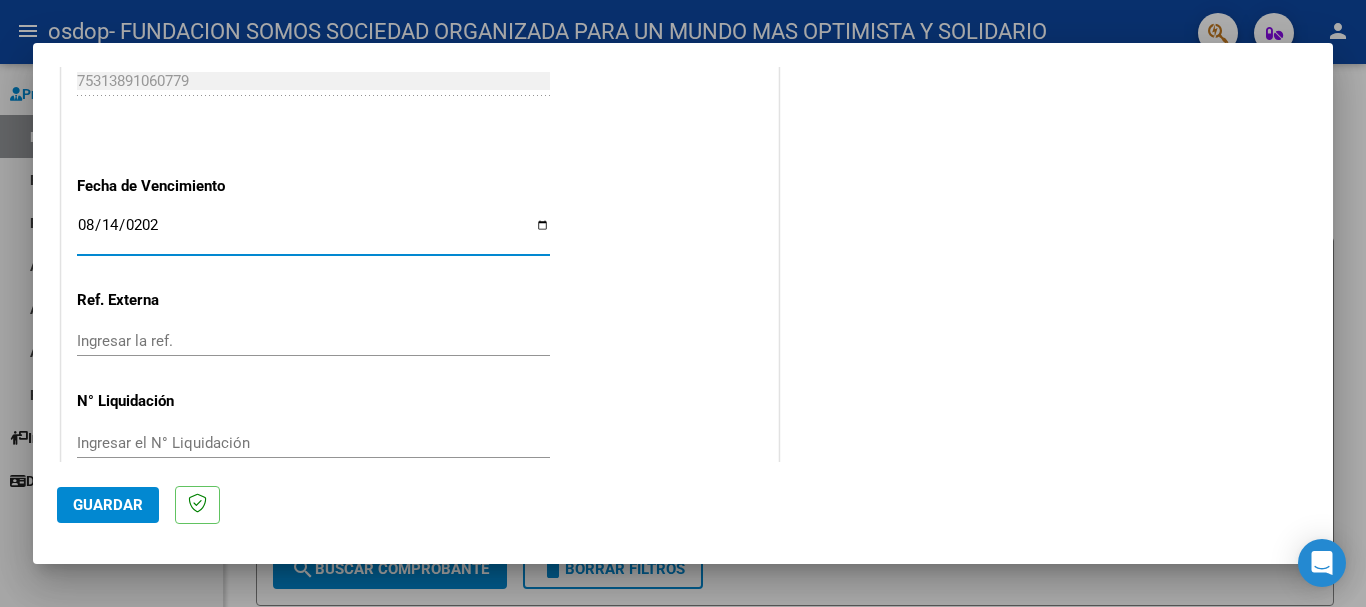 type on "2025-08-14" 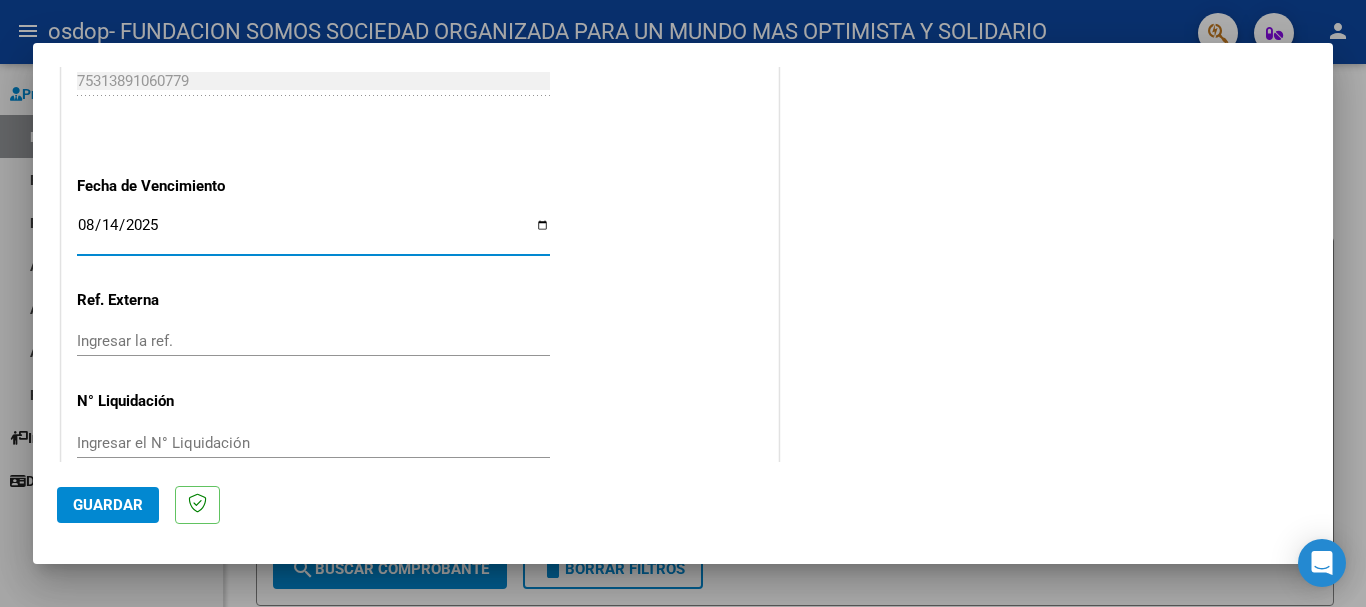 click on "Ingresar la ref." 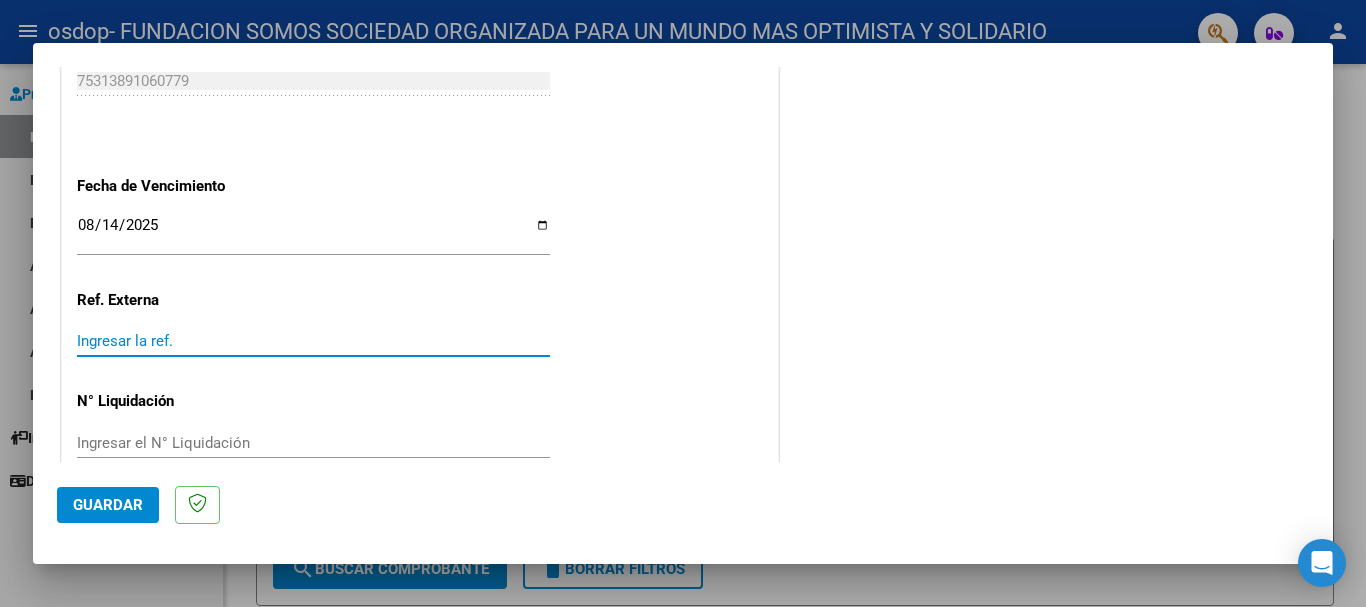 click on "Ingresar la ref." at bounding box center (313, 341) 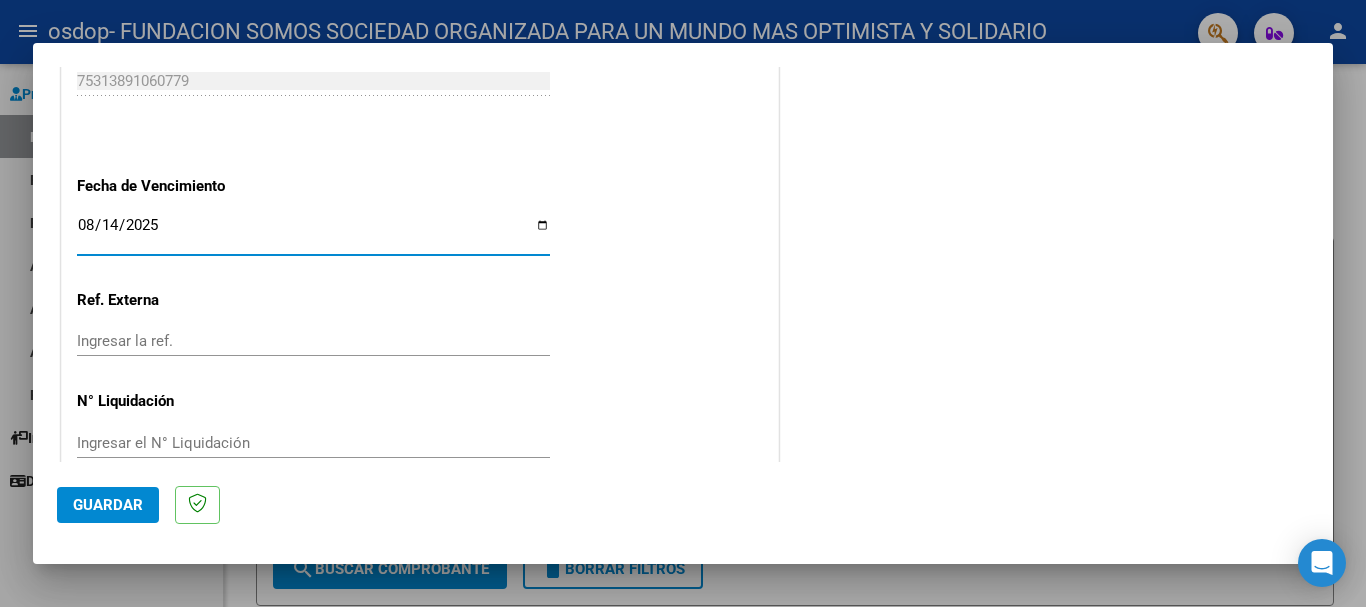 click on "2025-08-14" at bounding box center [313, 233] 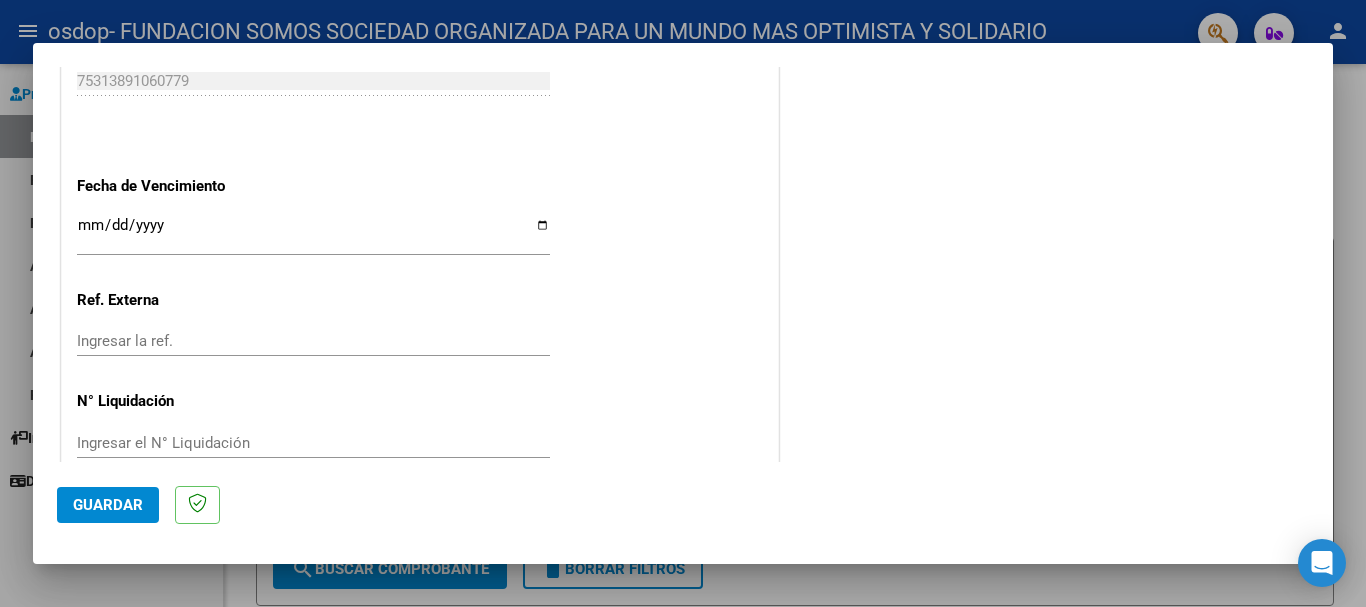 click on "COMENTARIOS Comentarios del Prestador / Gerenciador:" at bounding box center (1046, -354) 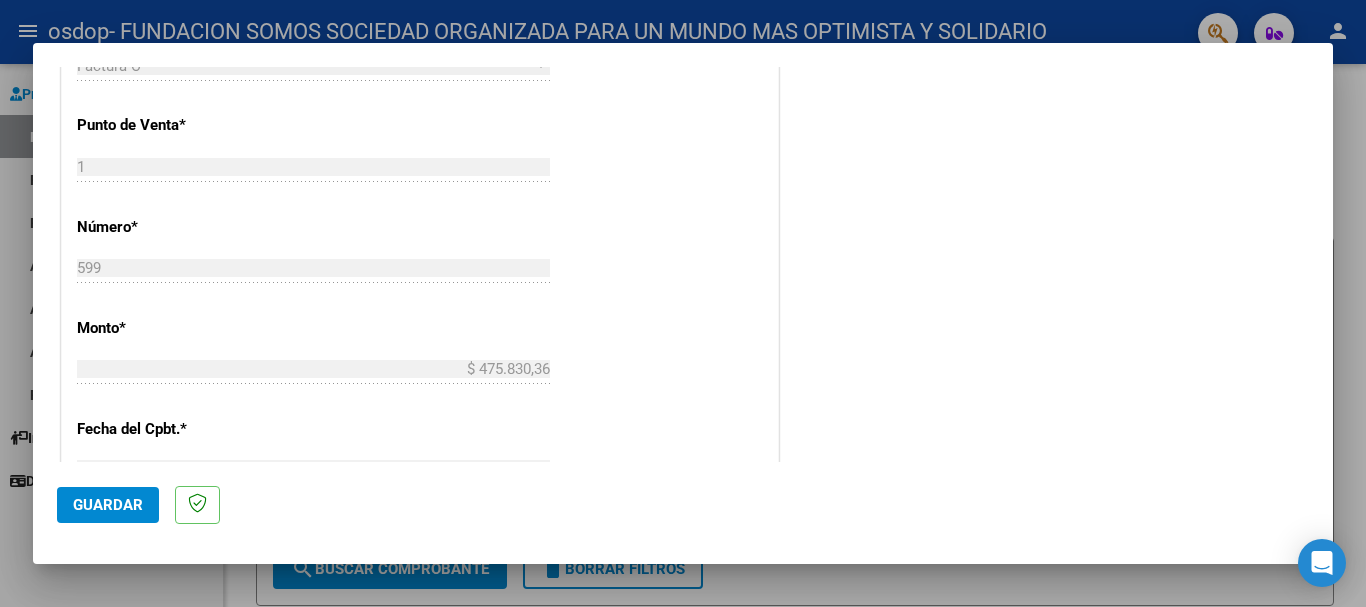 scroll, scrollTop: 1327, scrollLeft: 0, axis: vertical 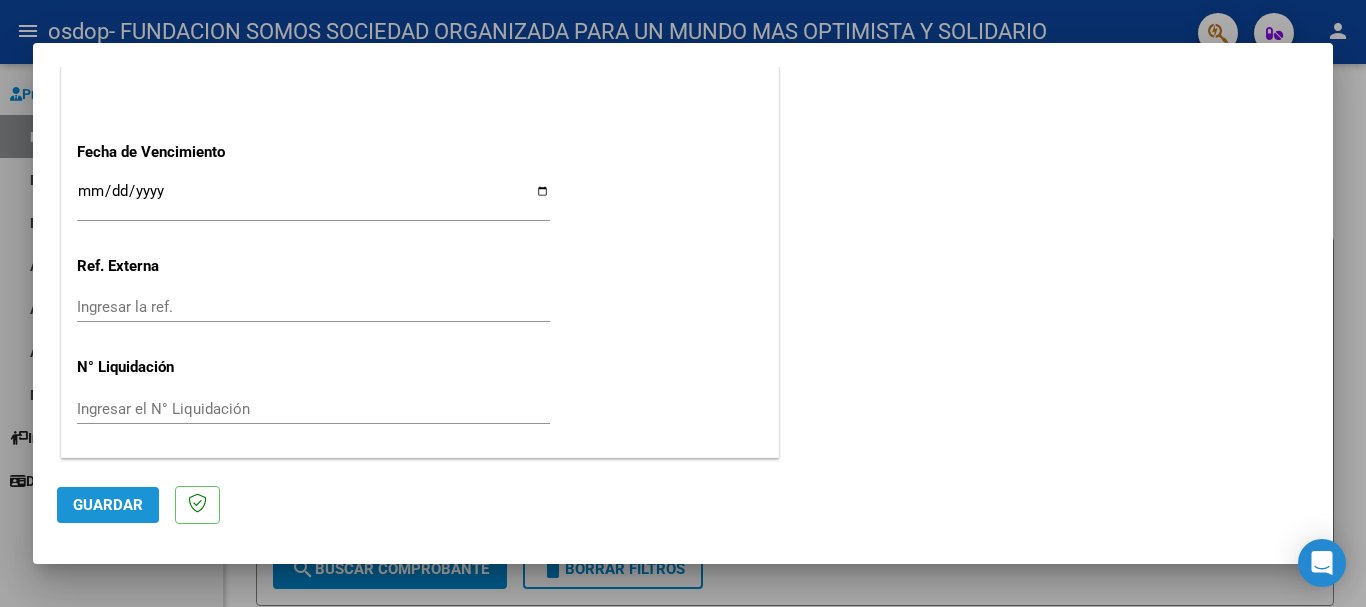 click on "Guardar" 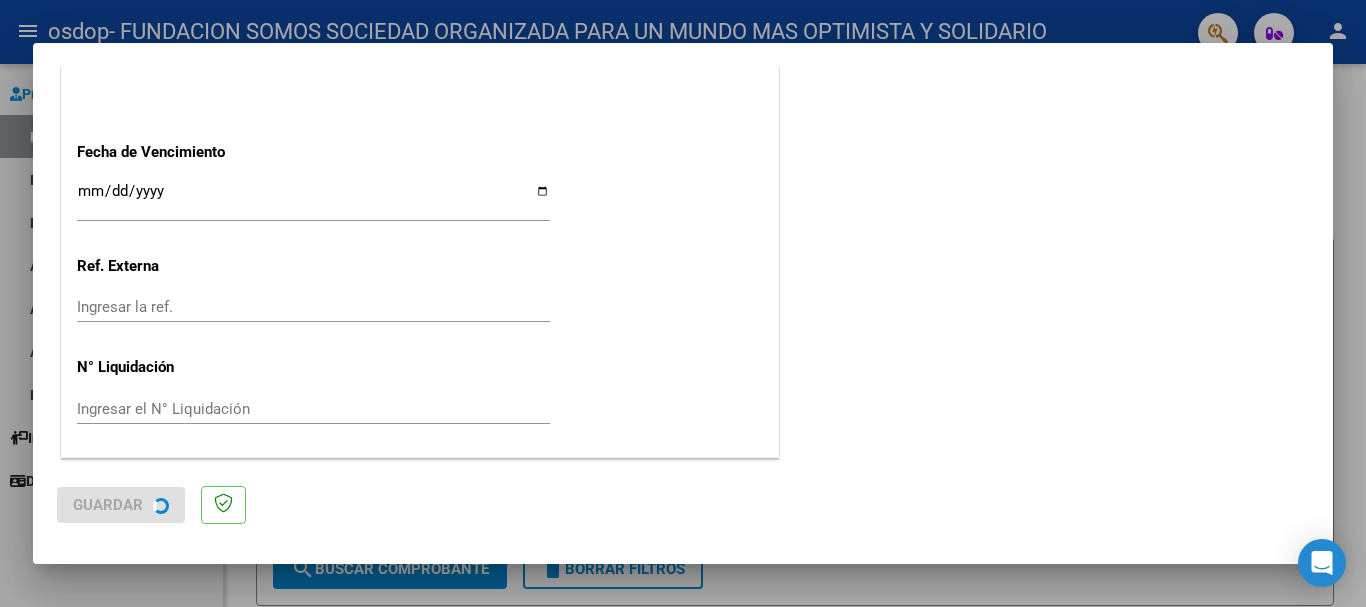 scroll, scrollTop: 0, scrollLeft: 0, axis: both 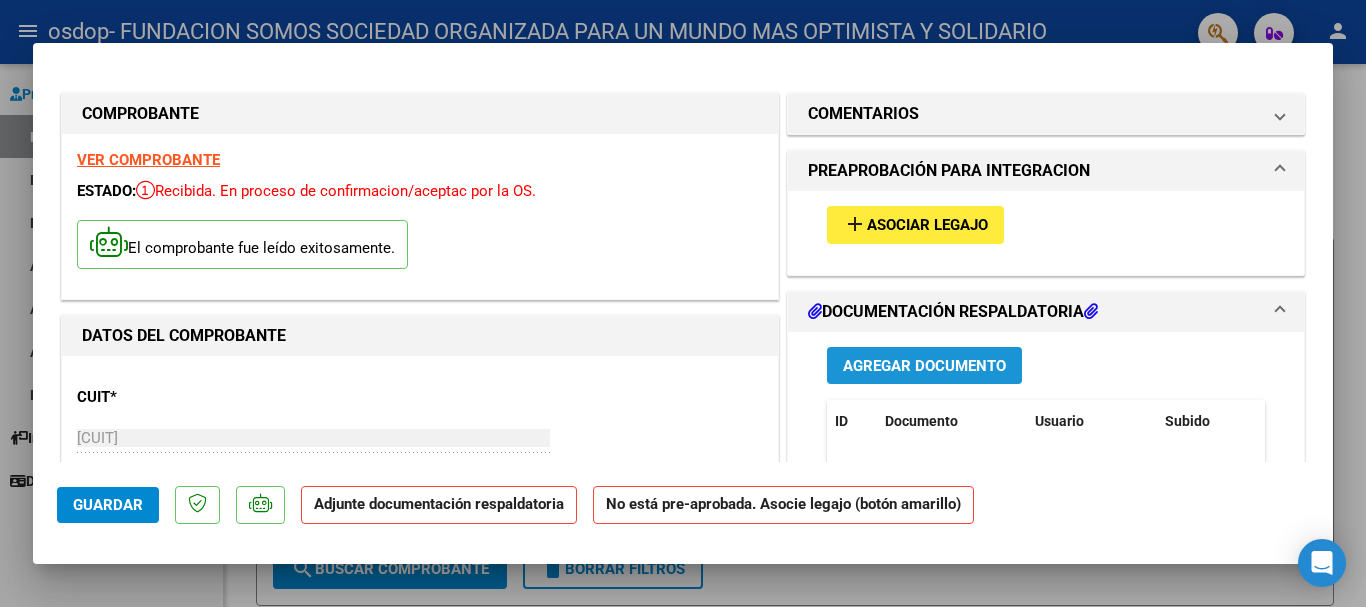 click on "Agregar Documento" at bounding box center (924, 366) 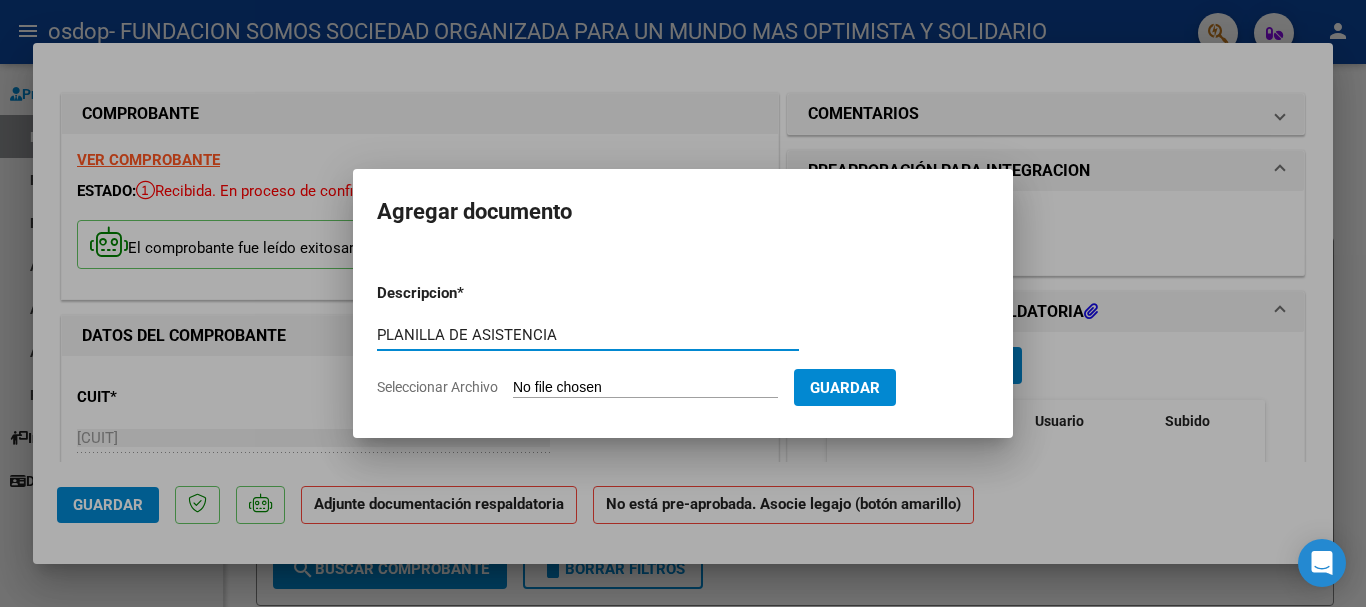 type on "PLANILLA DE ASISTENCIA" 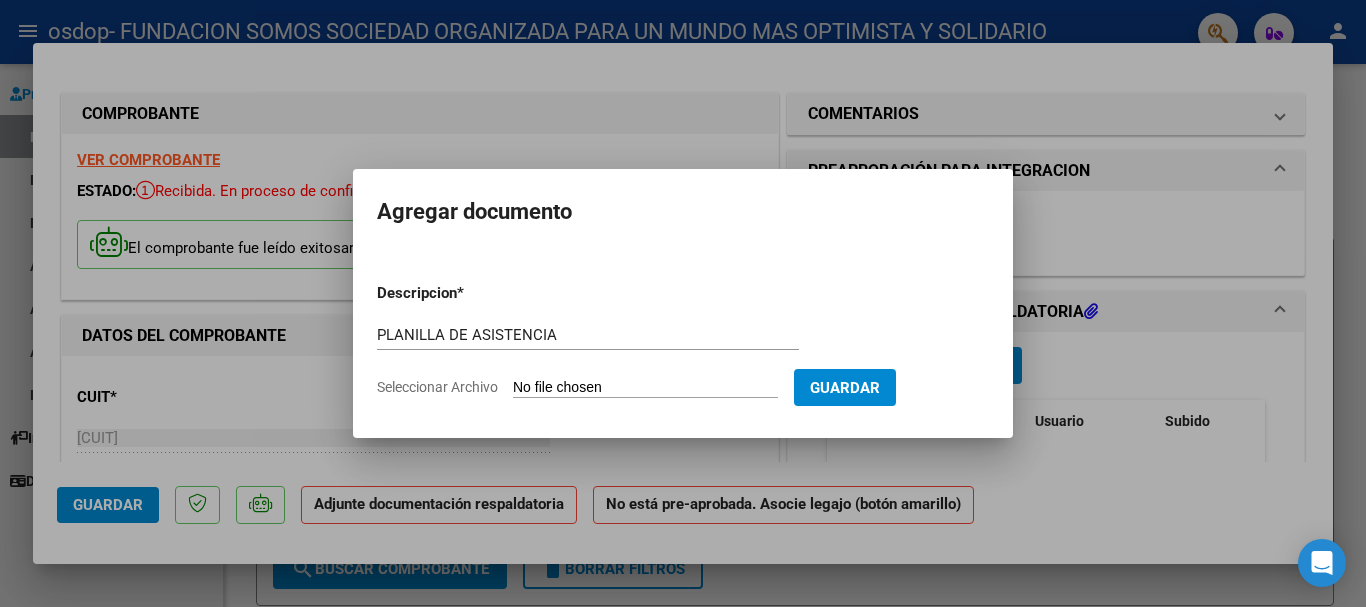 click on "Seleccionar Archivo" at bounding box center (645, 388) 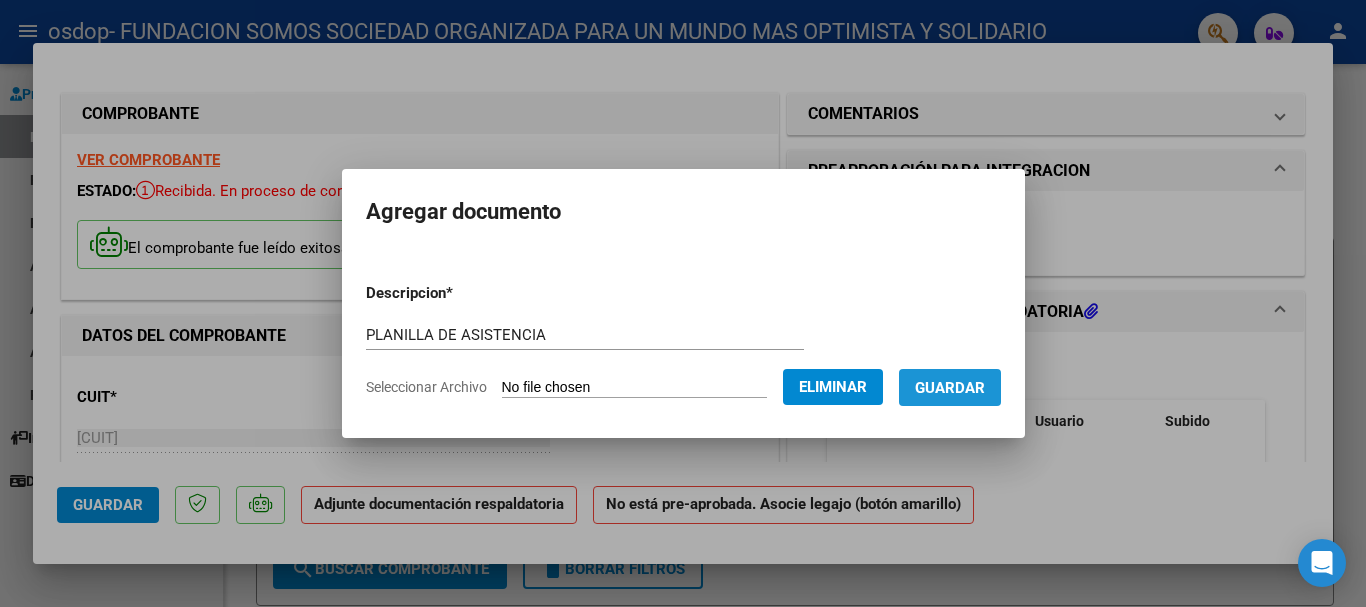 click on "Guardar" at bounding box center [950, 388] 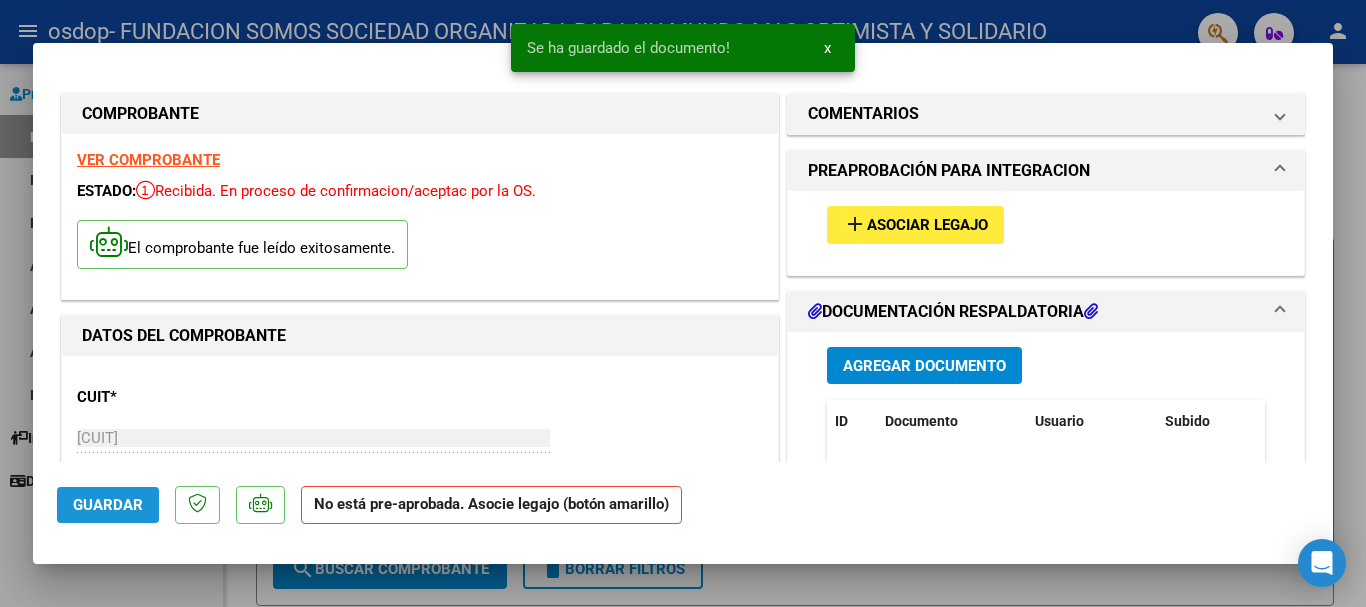 click on "Guardar" 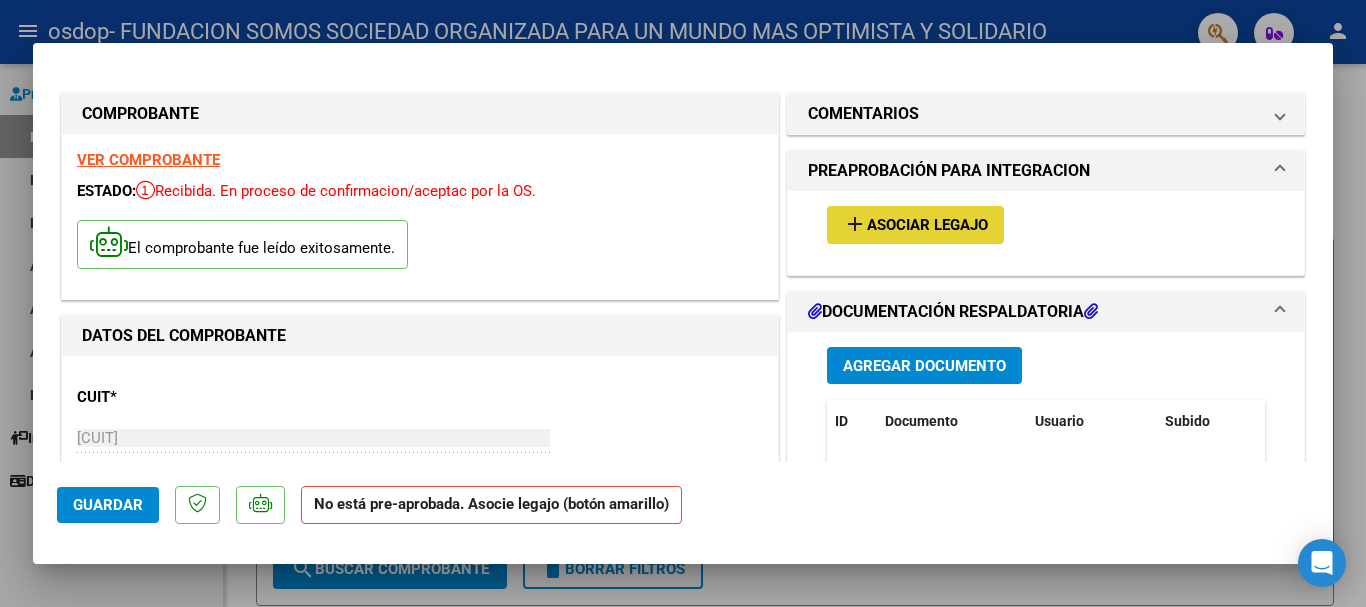 click on "Asociar Legajo" at bounding box center (927, 226) 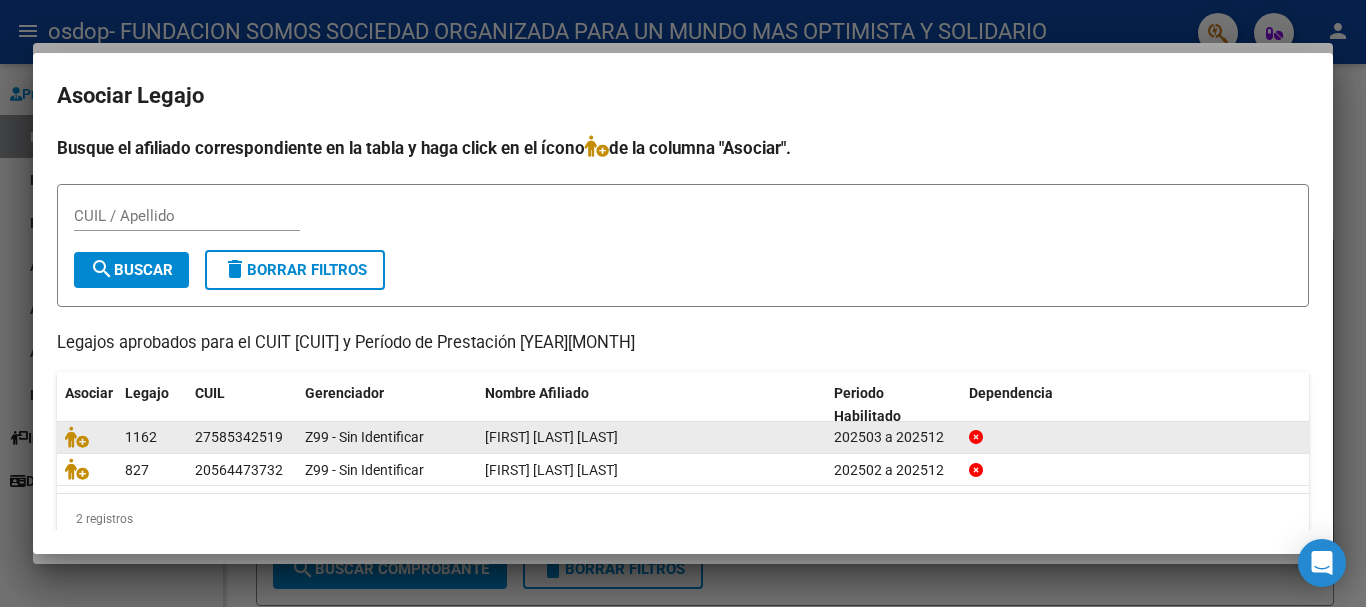 click on "[FIRST] [LAST] [LAST]" 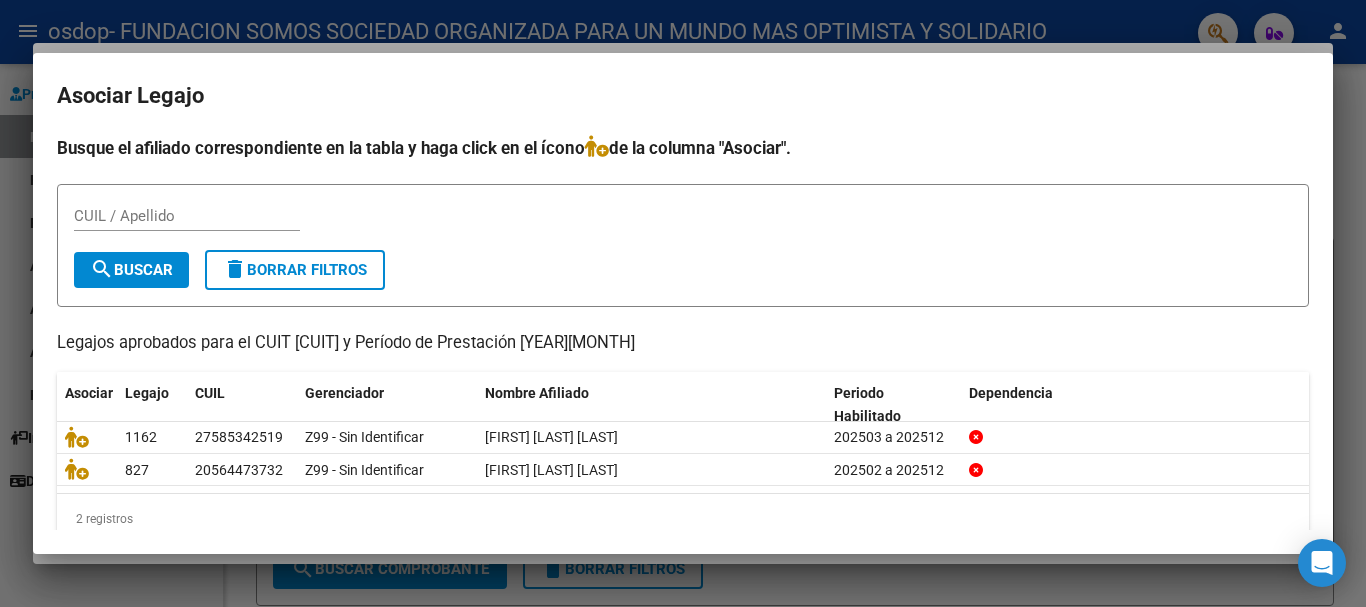 click at bounding box center (683, 303) 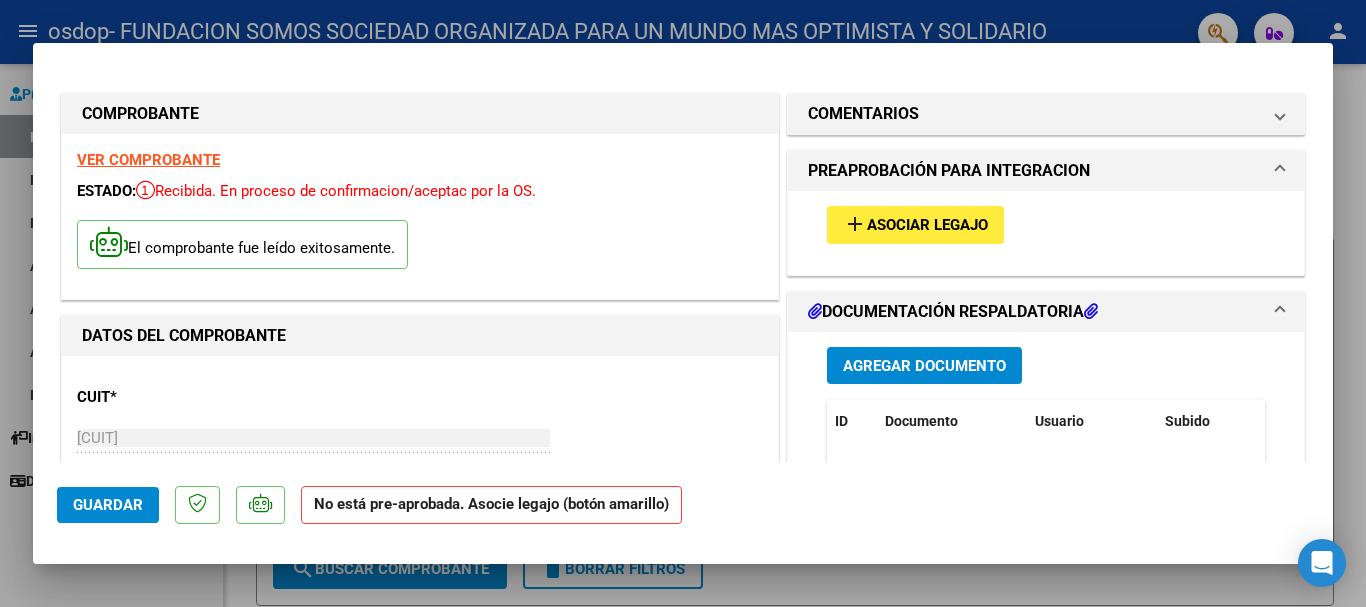 click at bounding box center (683, 303) 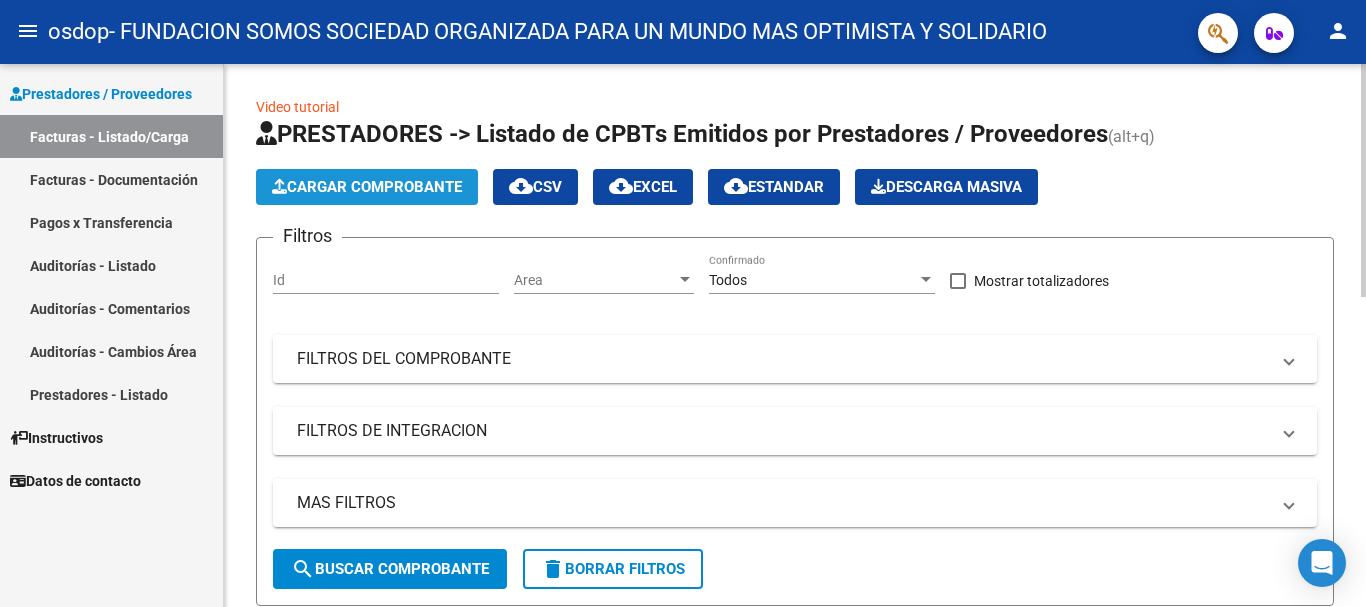 click on "Cargar Comprobante" 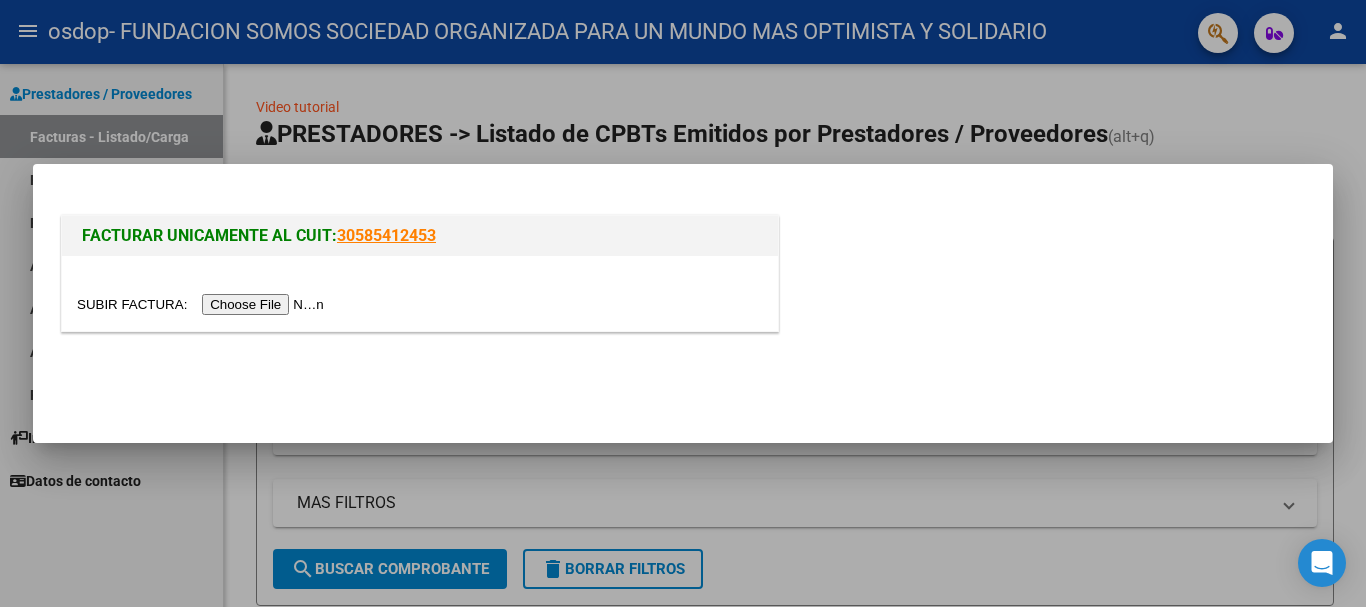 click at bounding box center [203, 304] 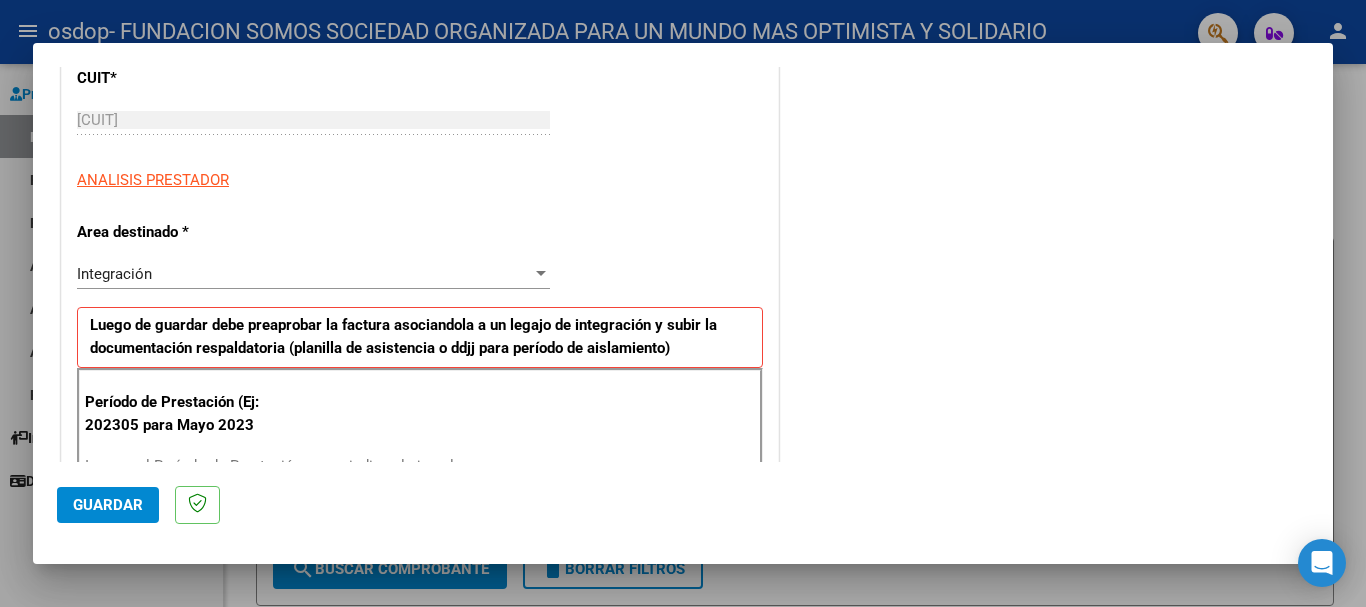 scroll, scrollTop: 320, scrollLeft: 0, axis: vertical 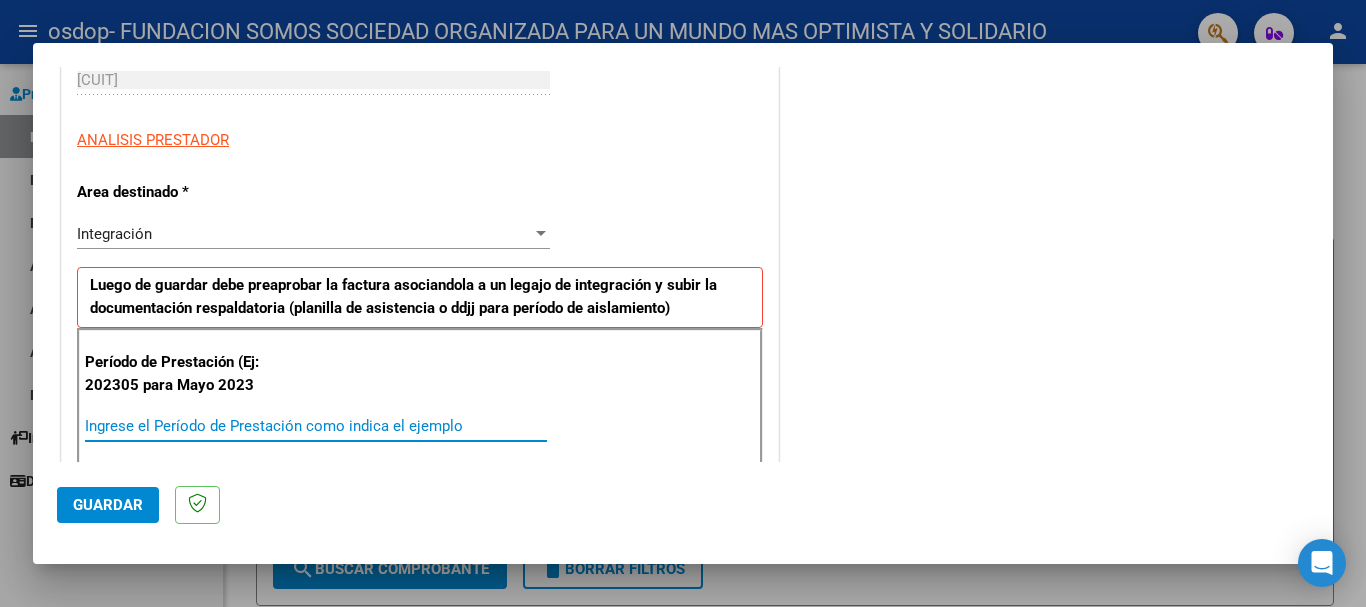 click on "Ingrese el Período de Prestación como indica el ejemplo" at bounding box center [316, 426] 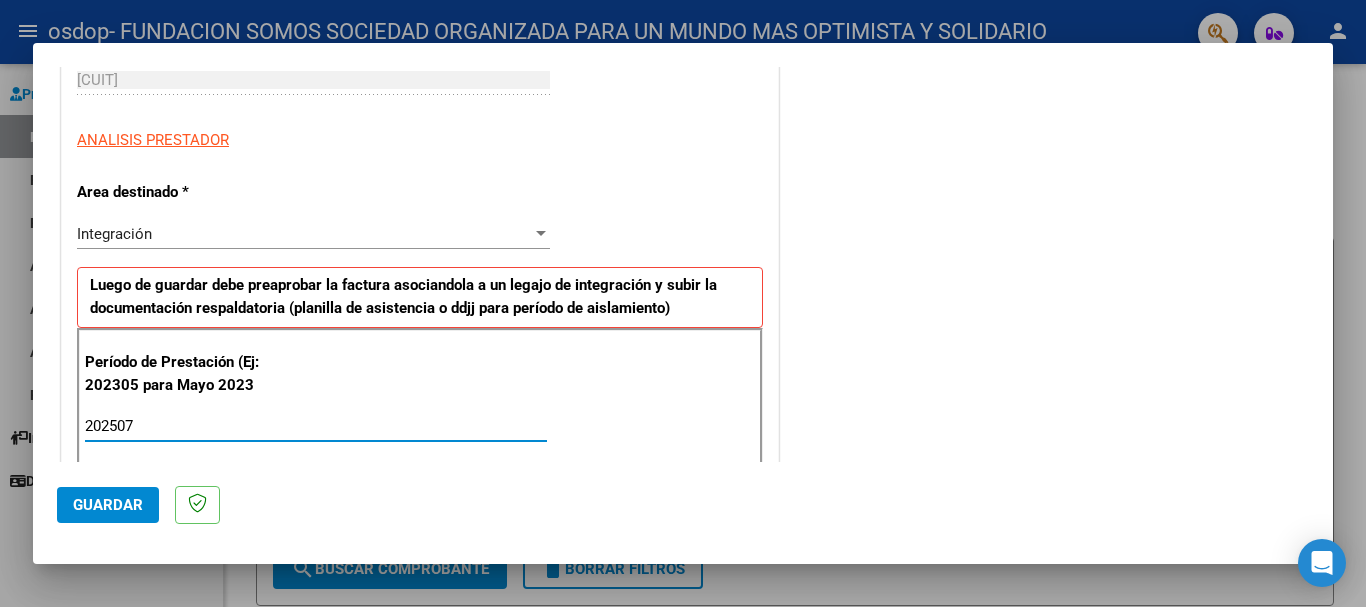 type on "202507" 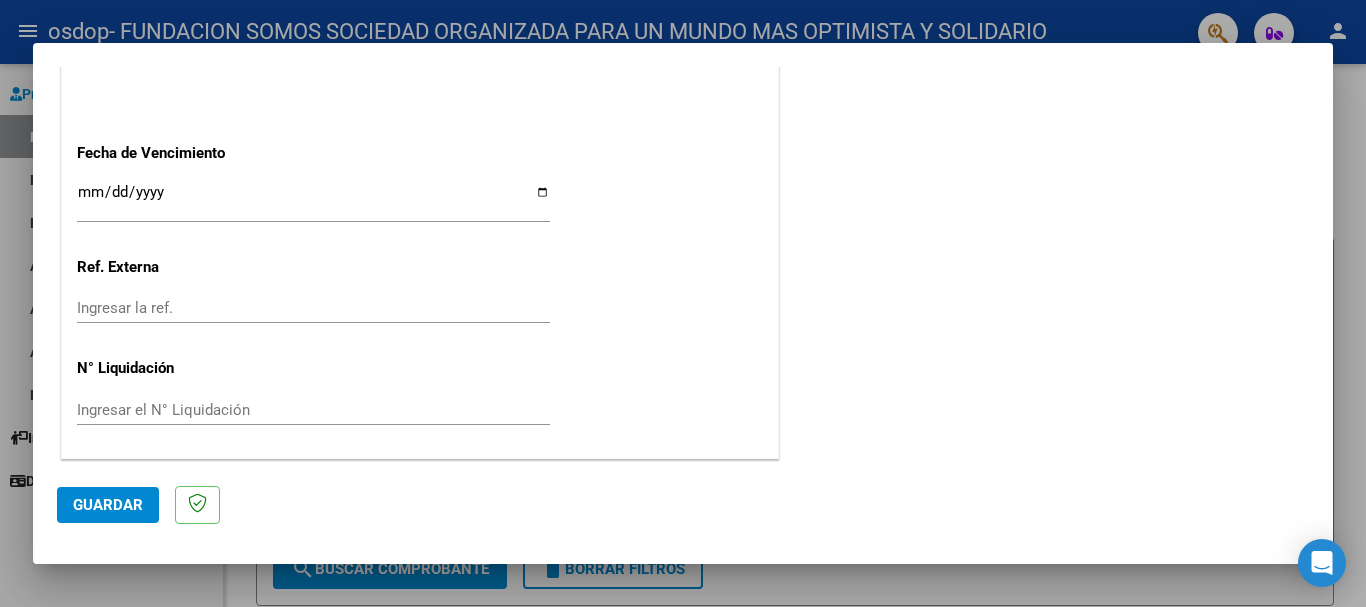 scroll, scrollTop: 1327, scrollLeft: 0, axis: vertical 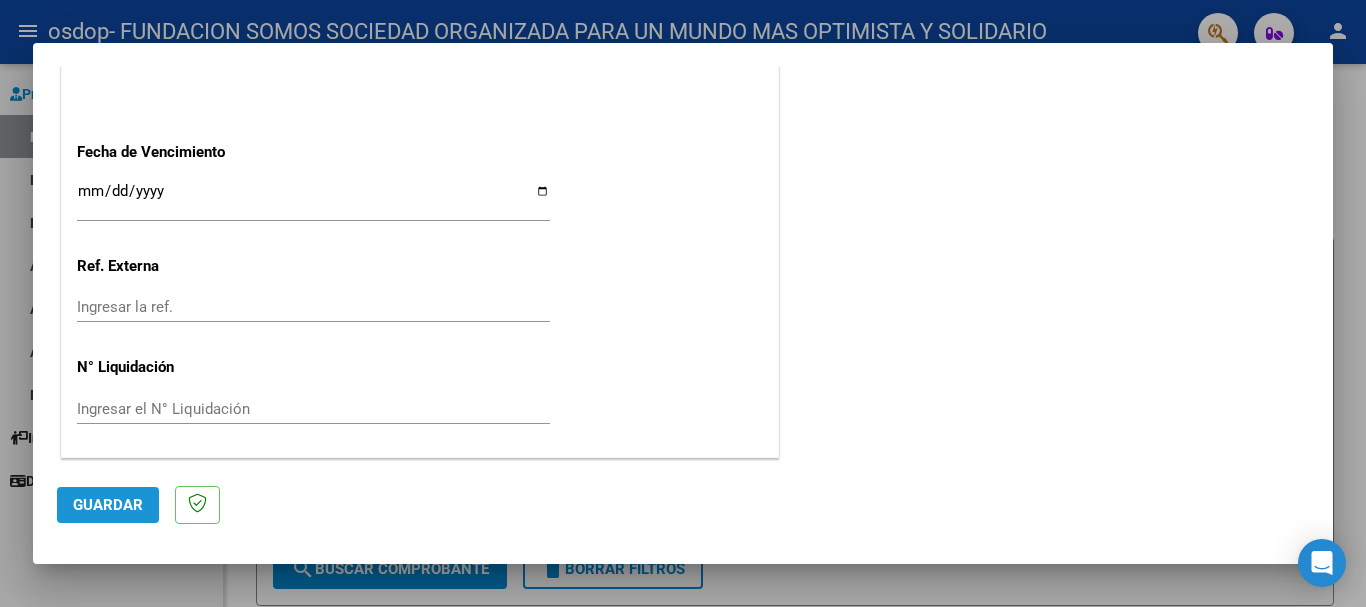 click on "Guardar" 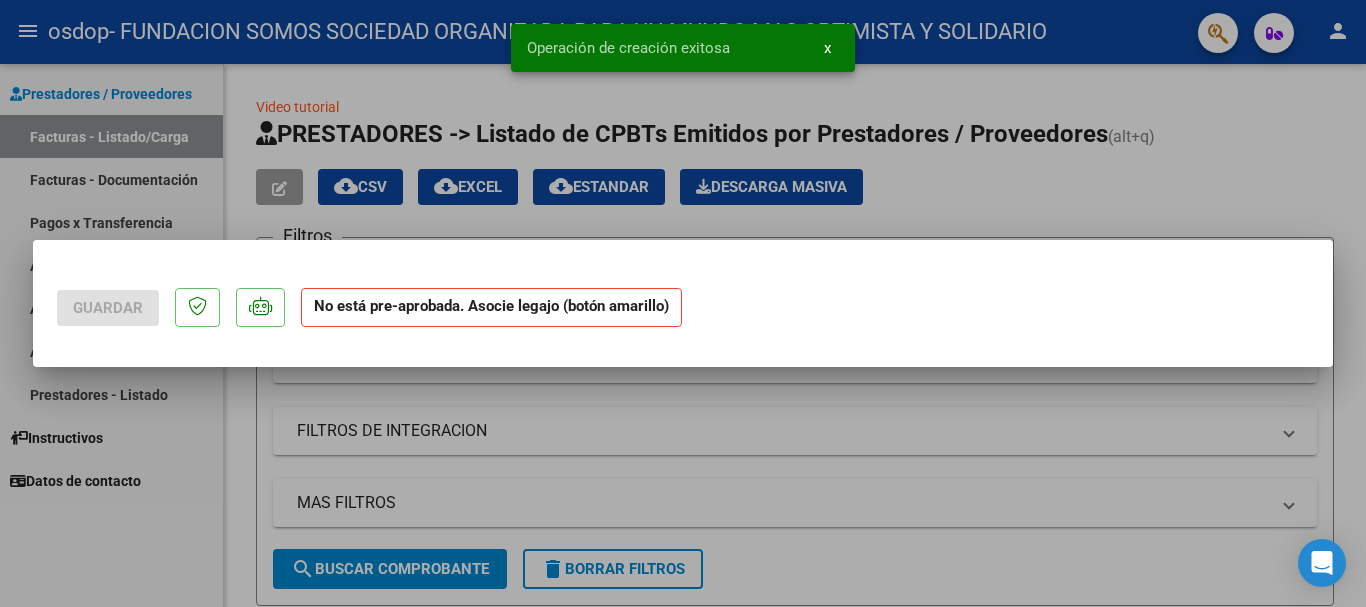 scroll, scrollTop: 0, scrollLeft: 0, axis: both 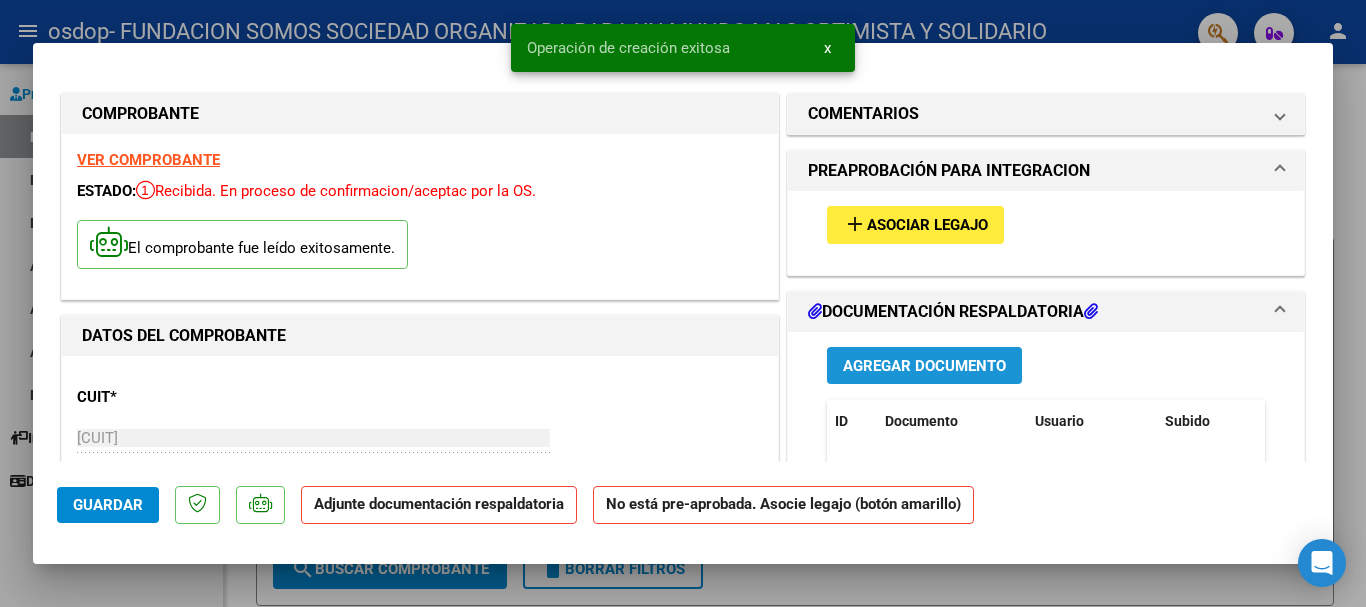 click on "Agregar Documento" at bounding box center [924, 366] 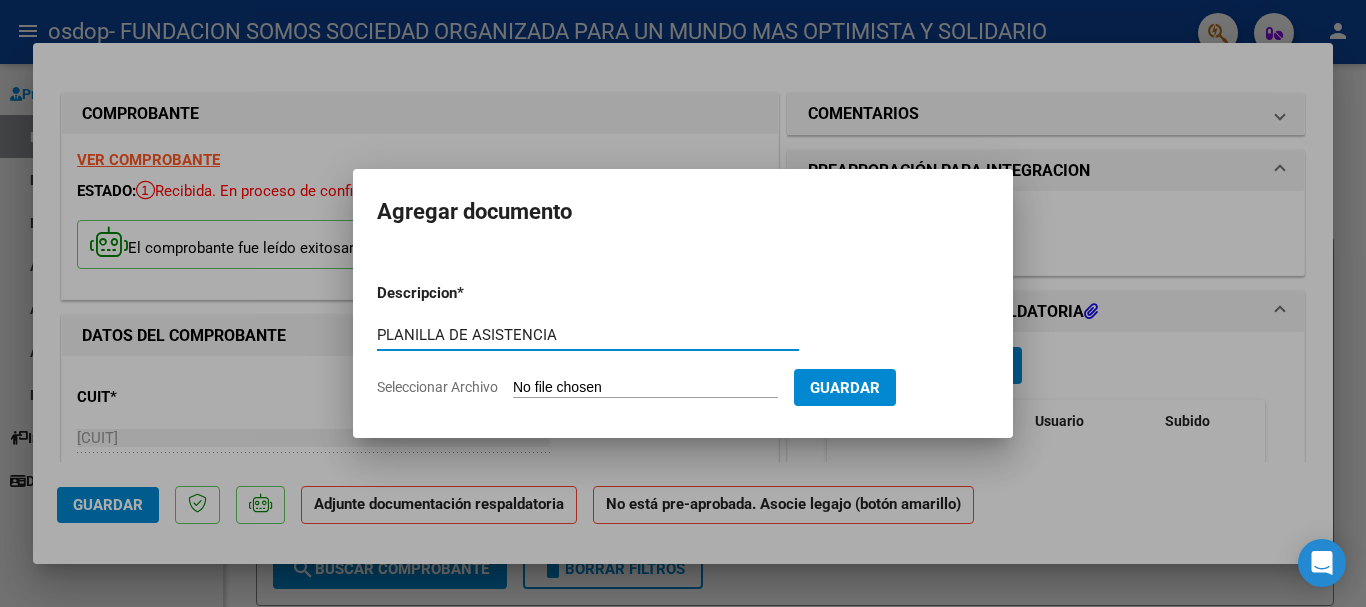 type on "PLANILLA DE ASISTENCIA" 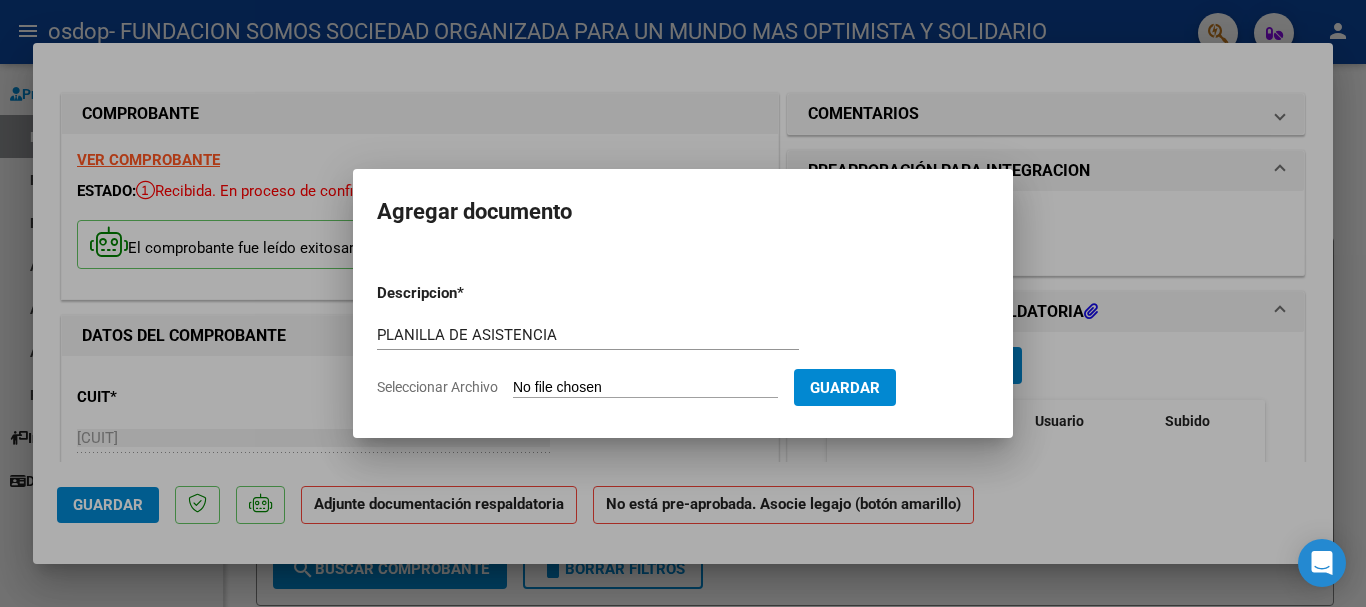 click on "Seleccionar Archivo" at bounding box center [645, 388] 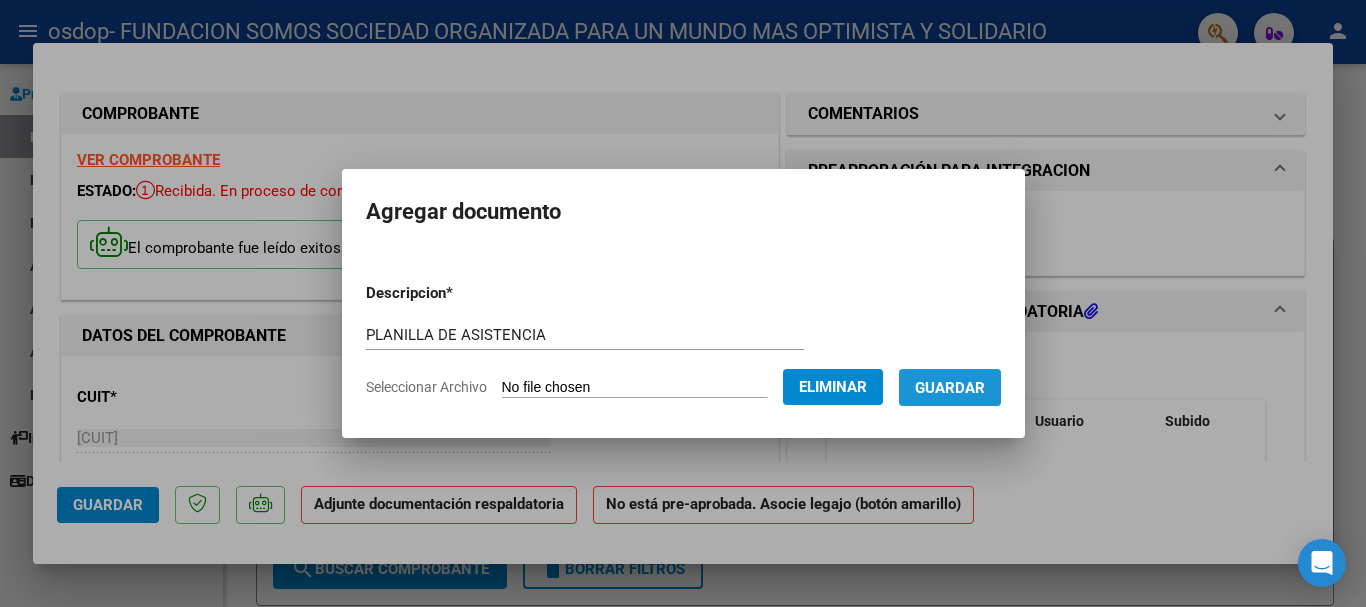 click on "Guardar" at bounding box center [950, 388] 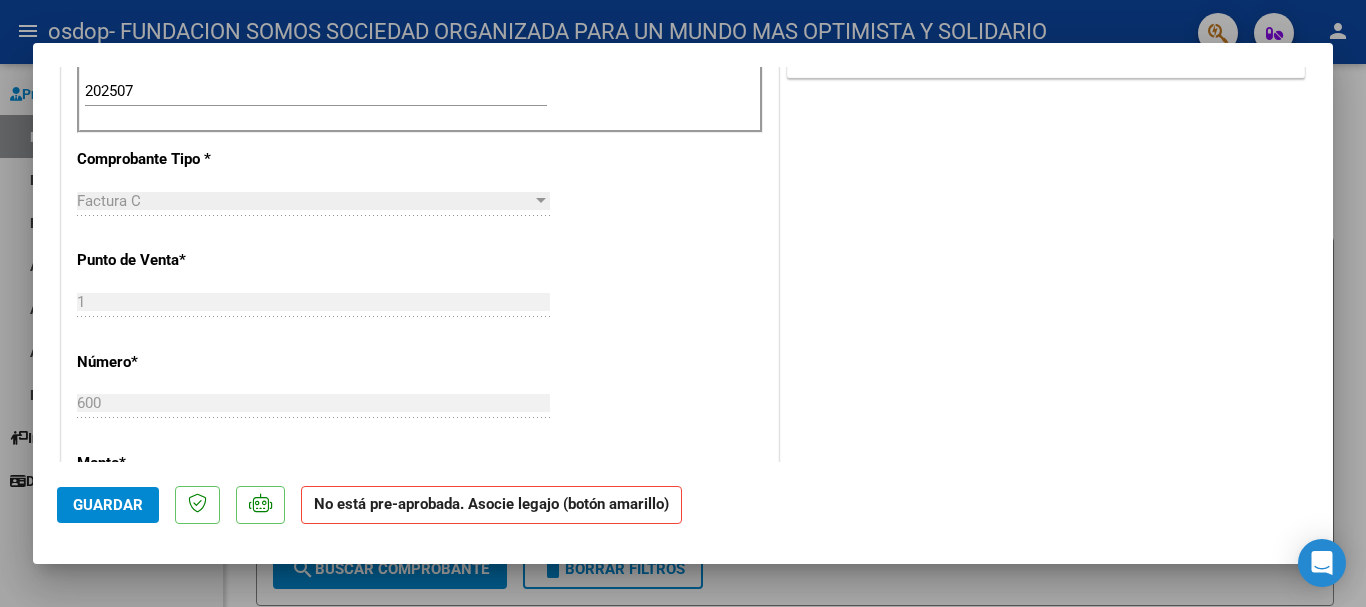 scroll, scrollTop: 720, scrollLeft: 0, axis: vertical 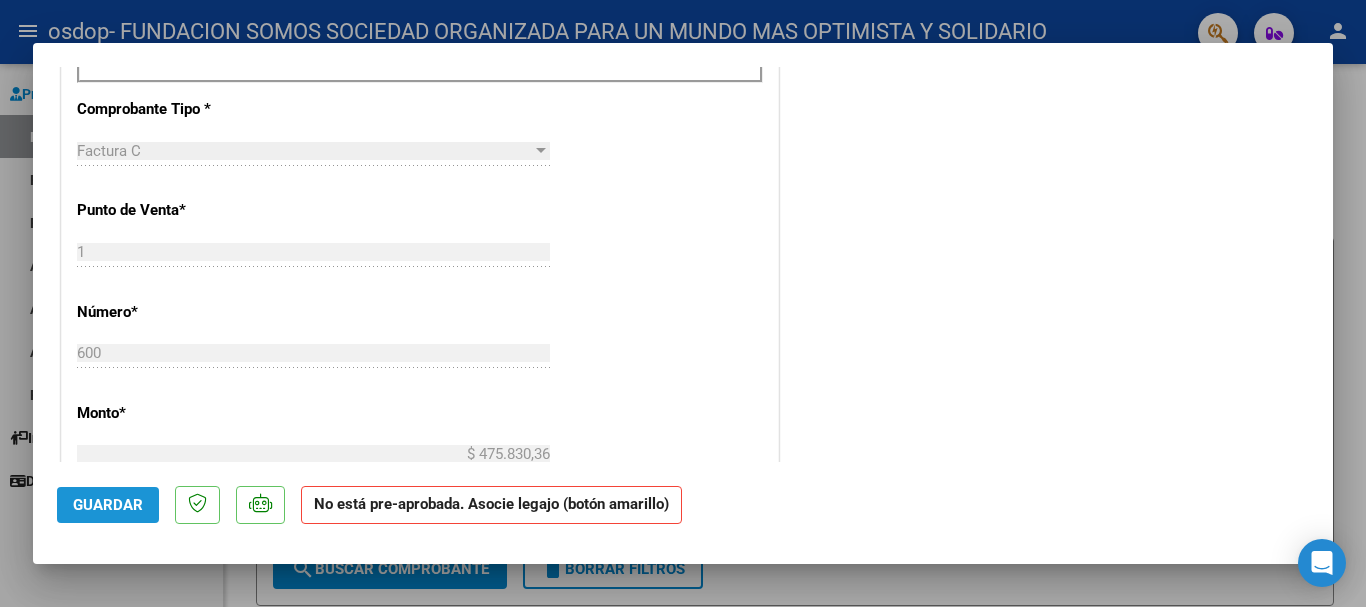 click on "Guardar" 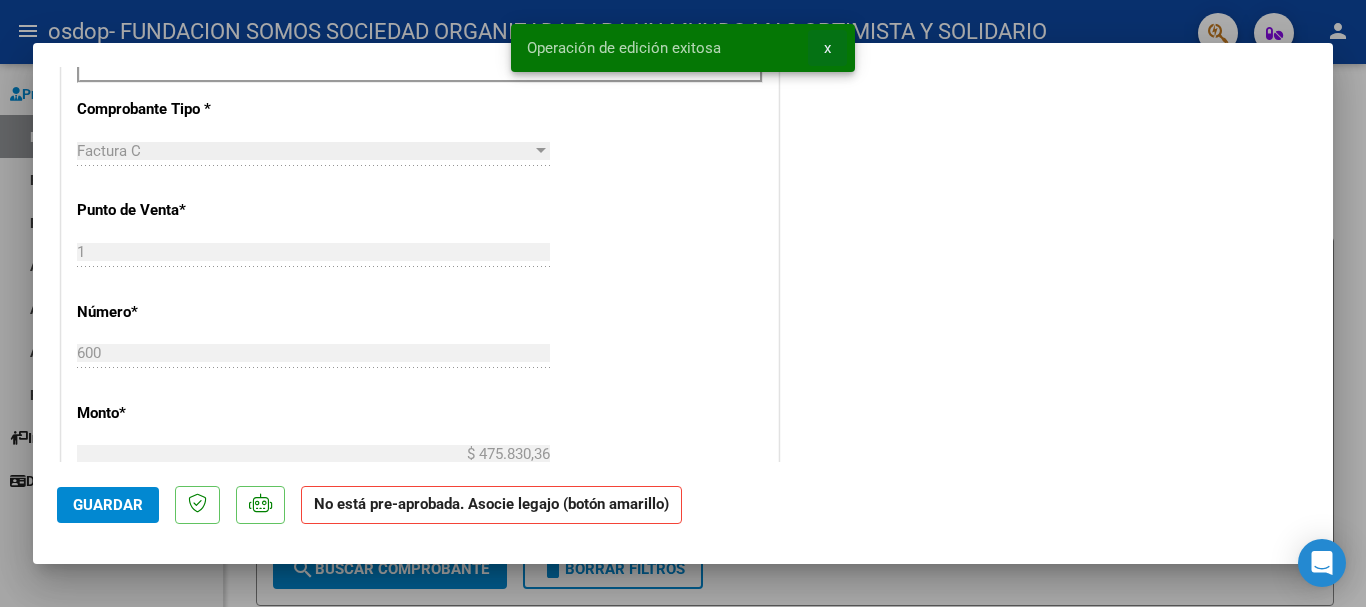 click on "x" at bounding box center [827, 48] 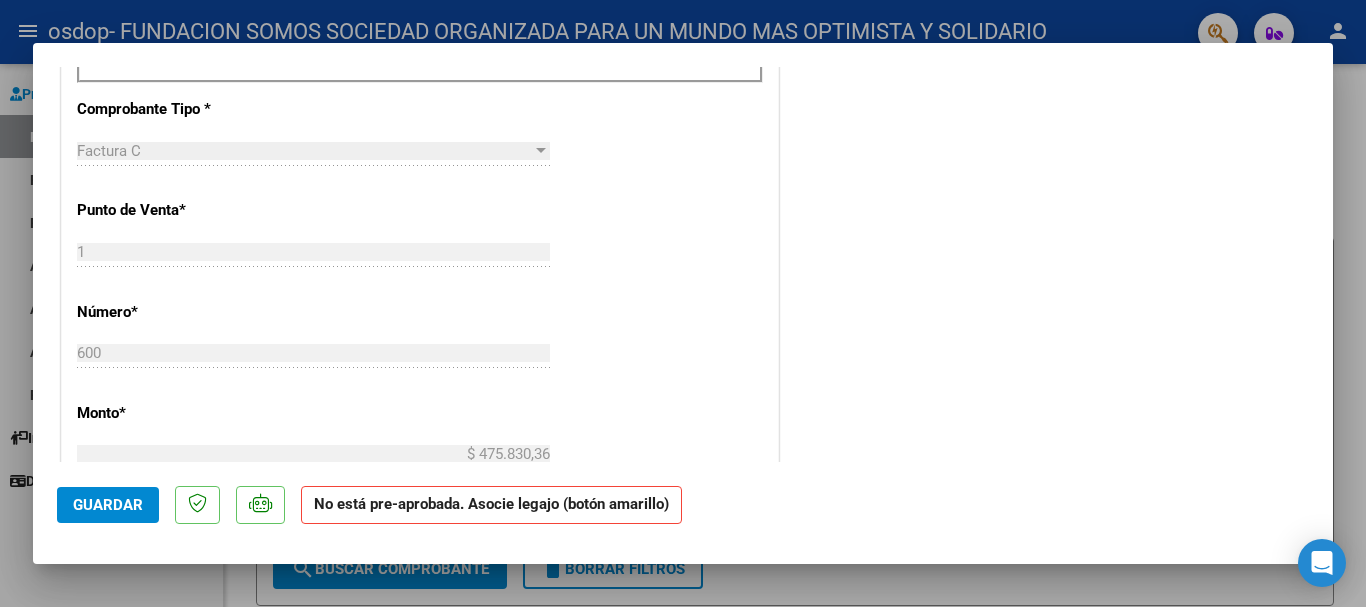 click at bounding box center [683, 303] 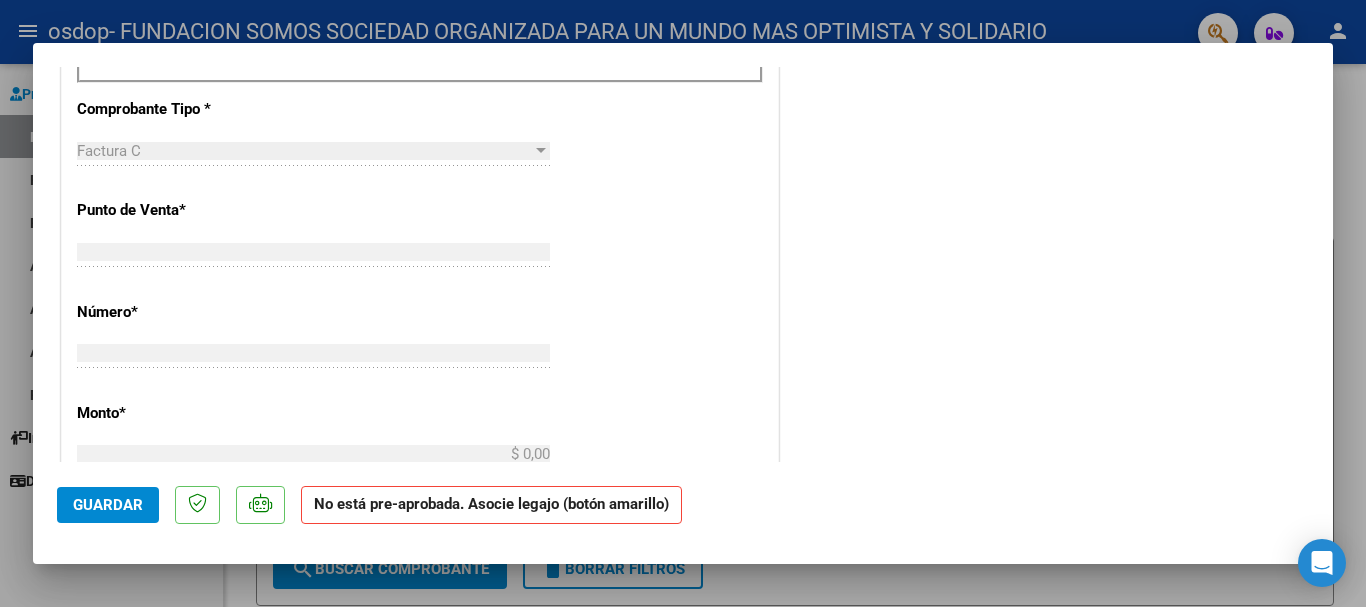 scroll, scrollTop: 0, scrollLeft: 0, axis: both 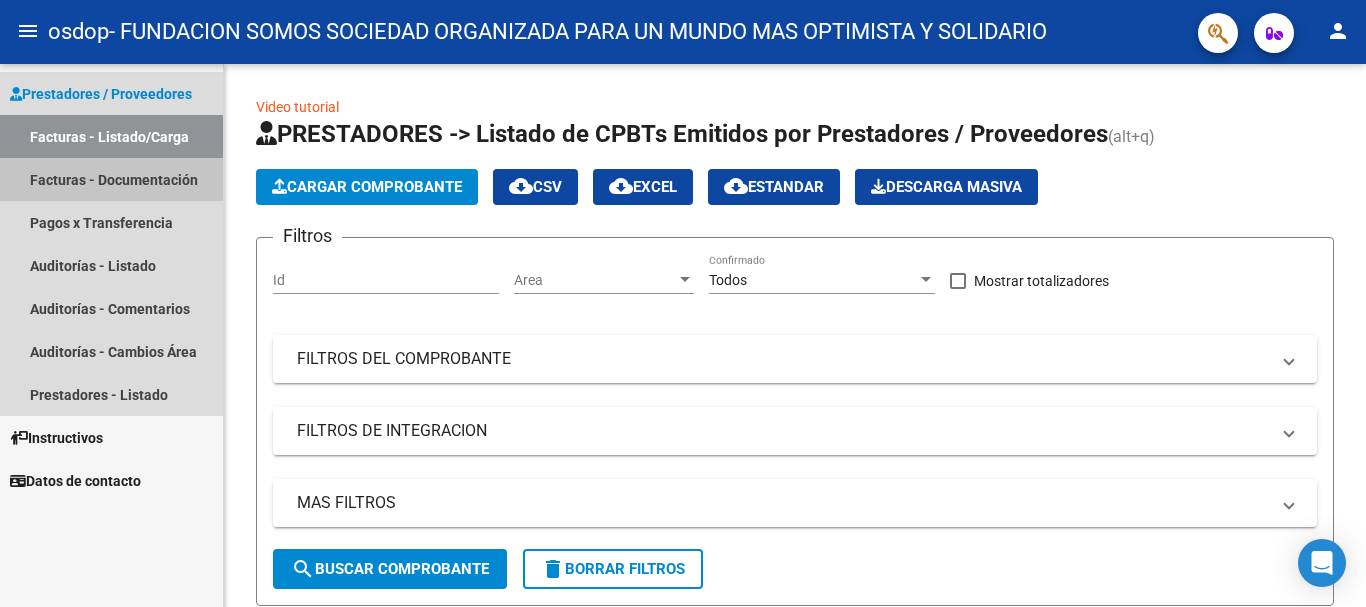 click on "Facturas - Documentación" at bounding box center [111, 179] 